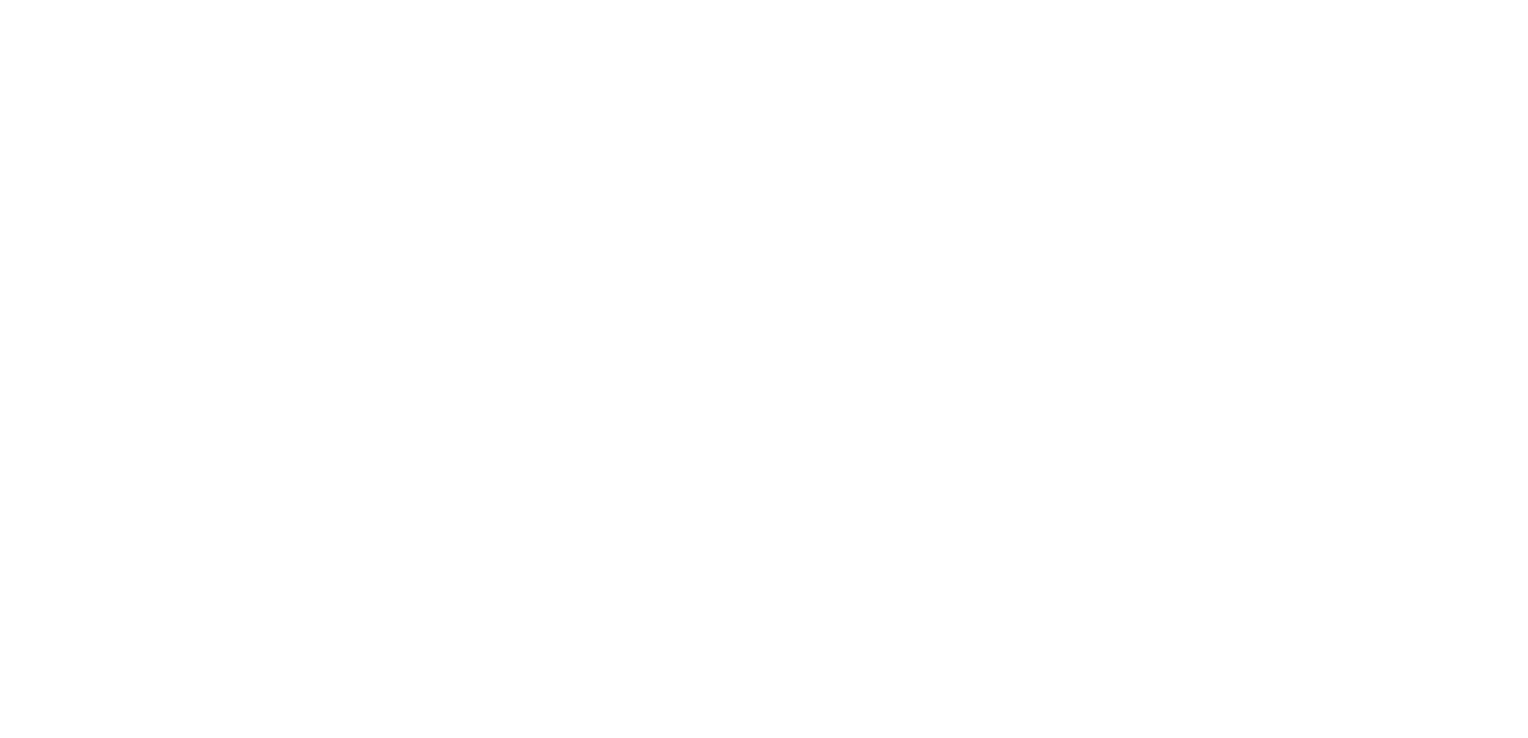 scroll, scrollTop: 0, scrollLeft: 0, axis: both 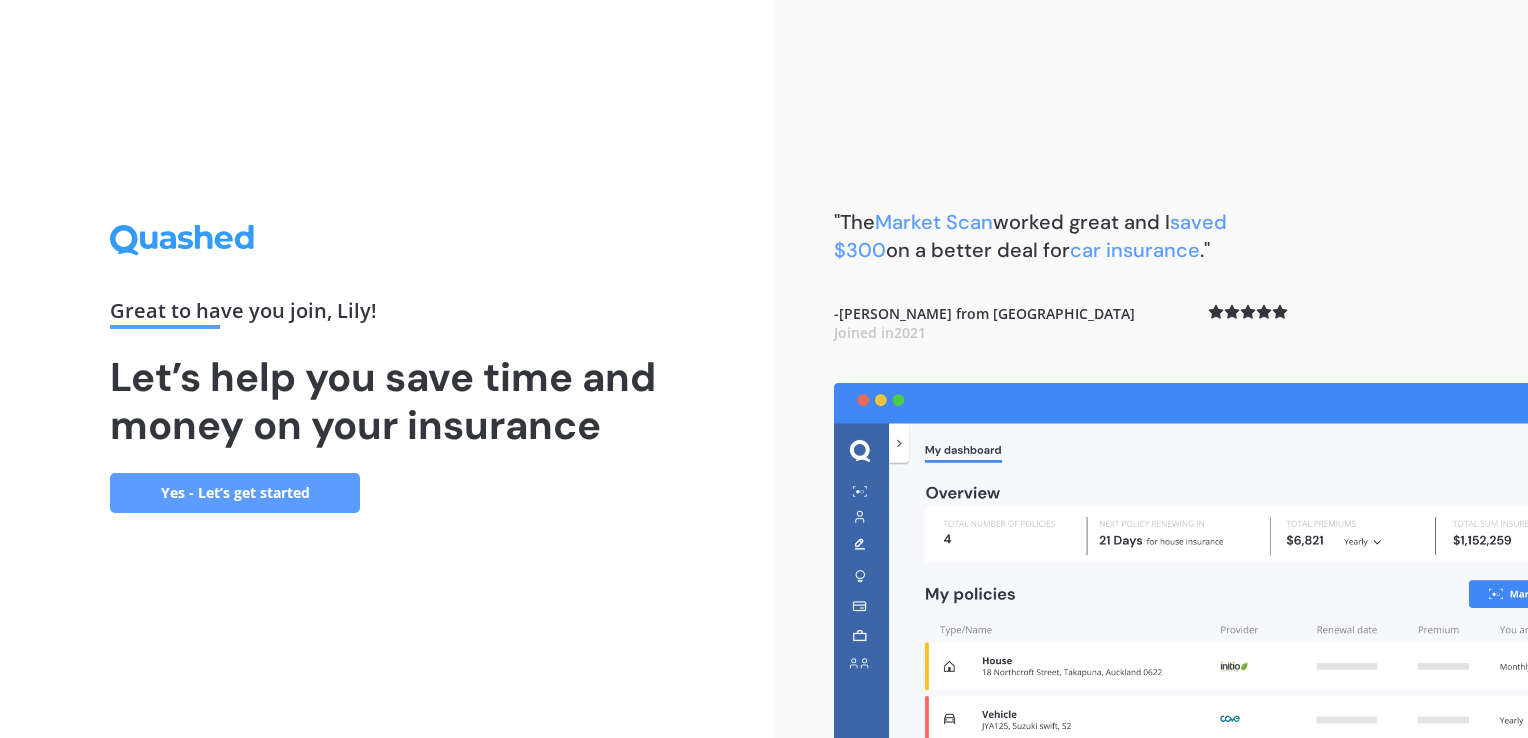 click on "Yes - Let’s get started" at bounding box center [235, 493] 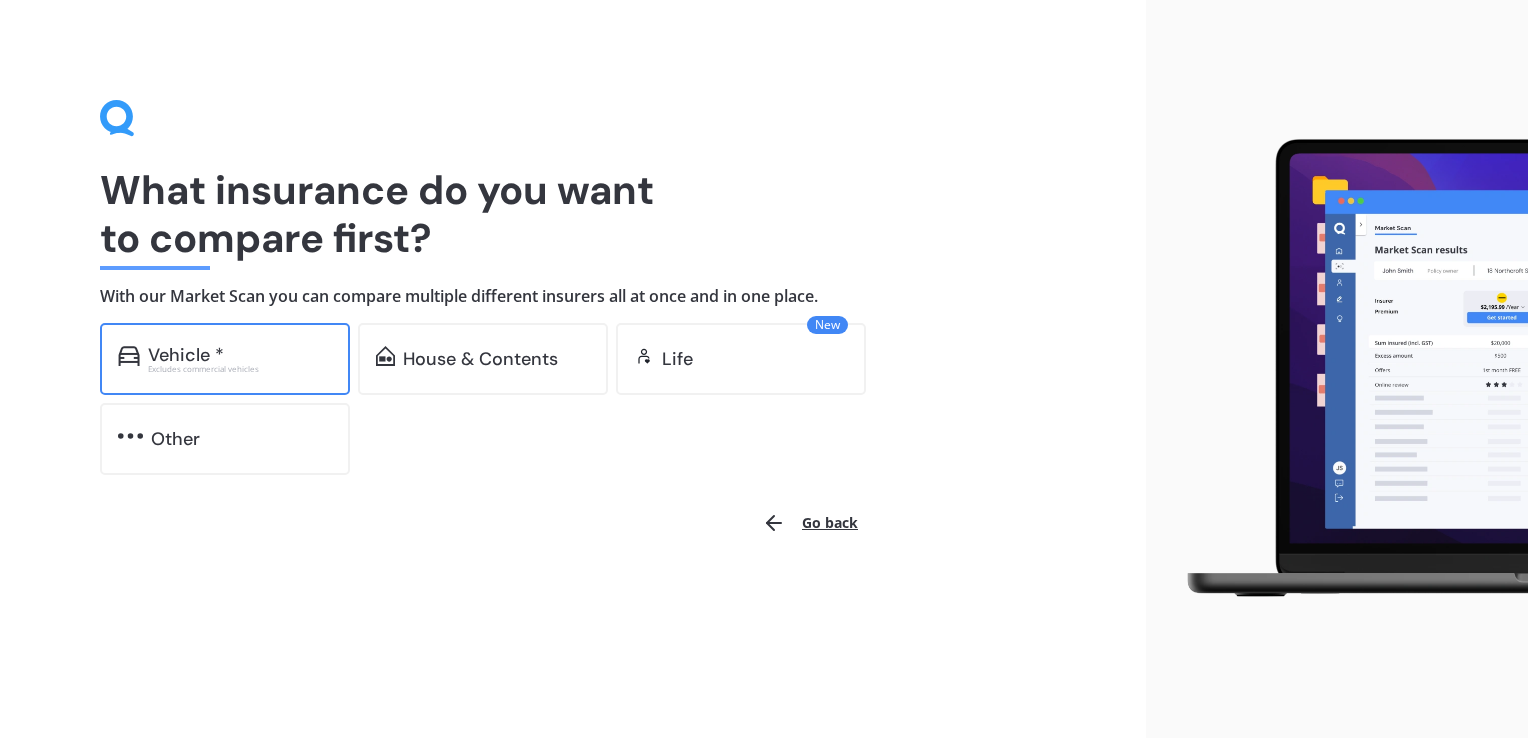 click on "Vehicle *" at bounding box center (240, 355) 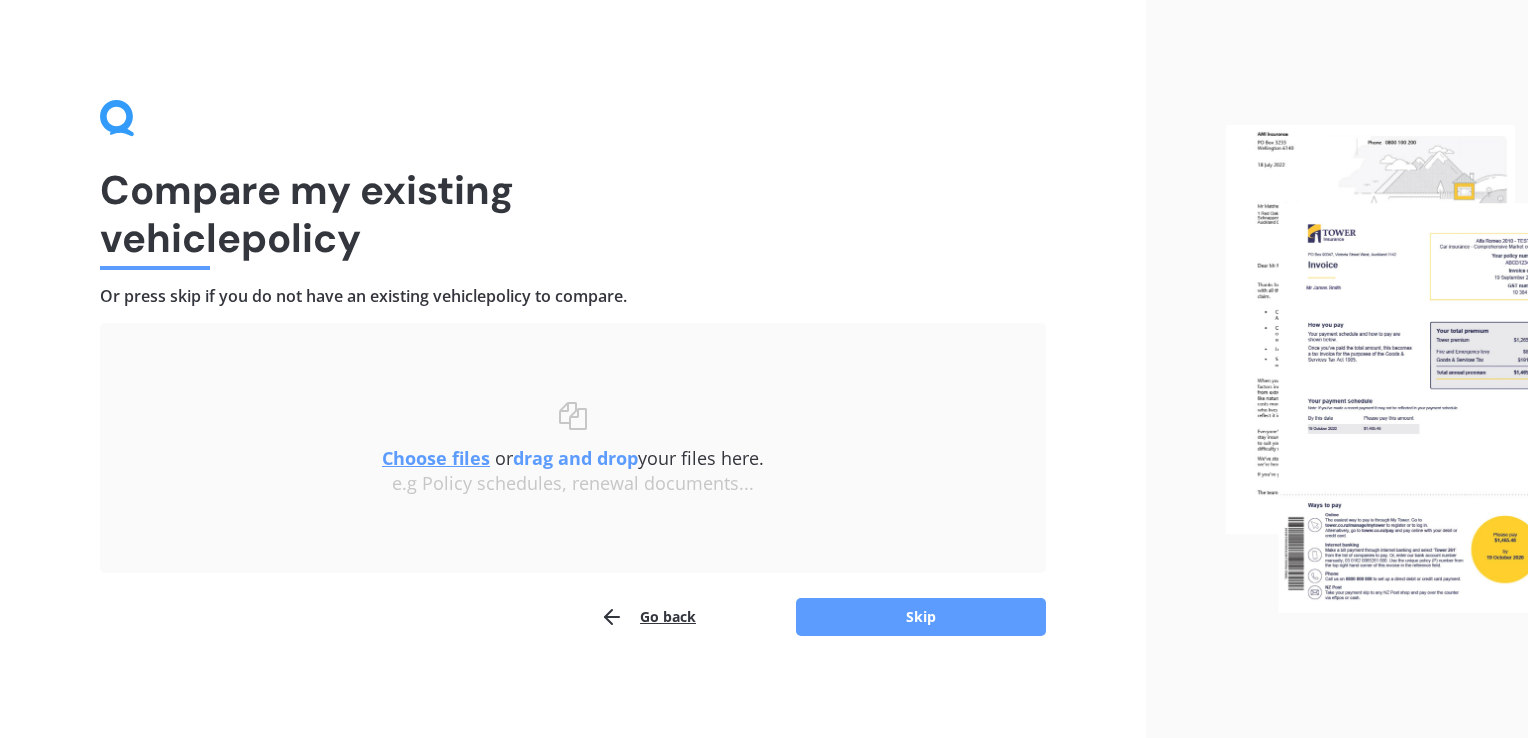 click on "Choose files" at bounding box center (436, 458) 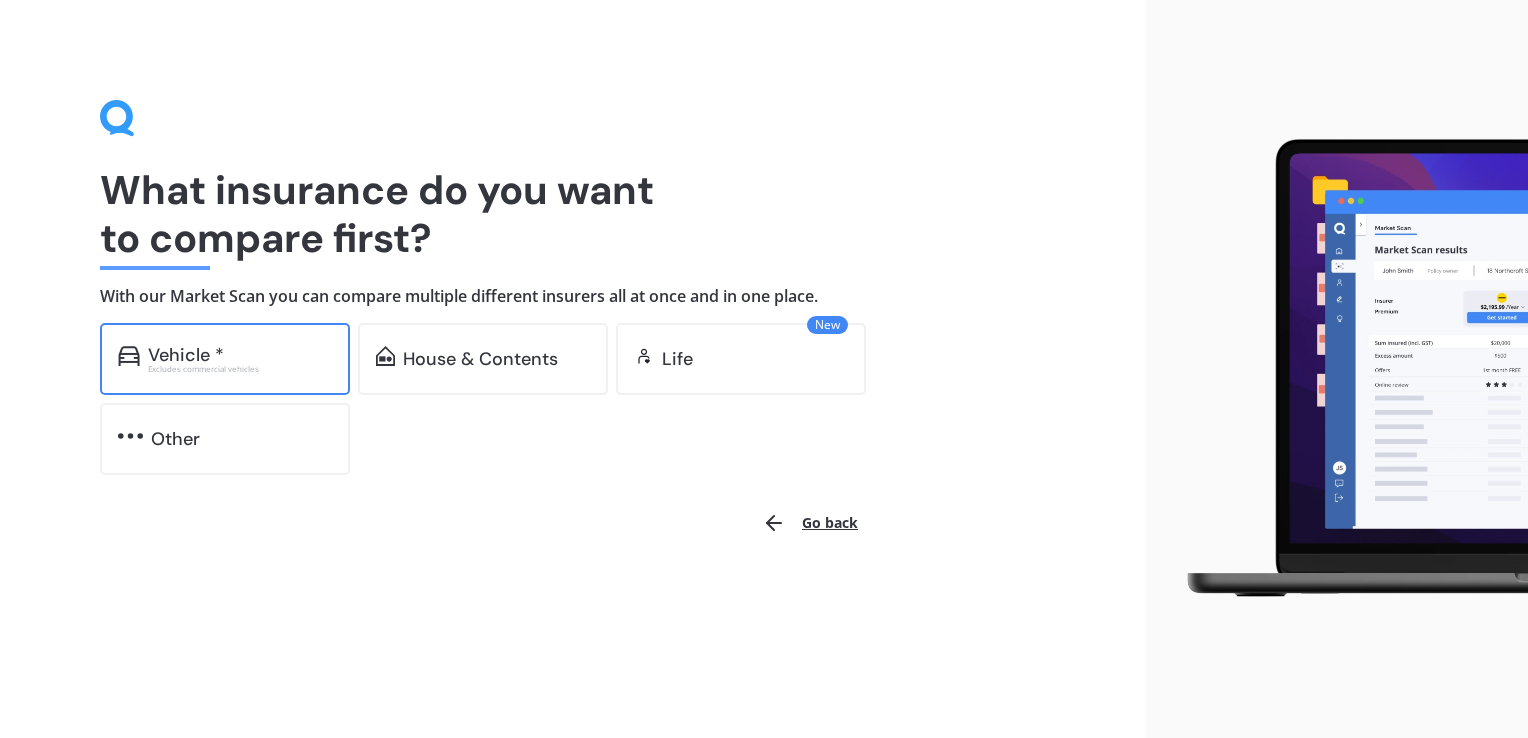 click on "Vehicle *" at bounding box center (186, 355) 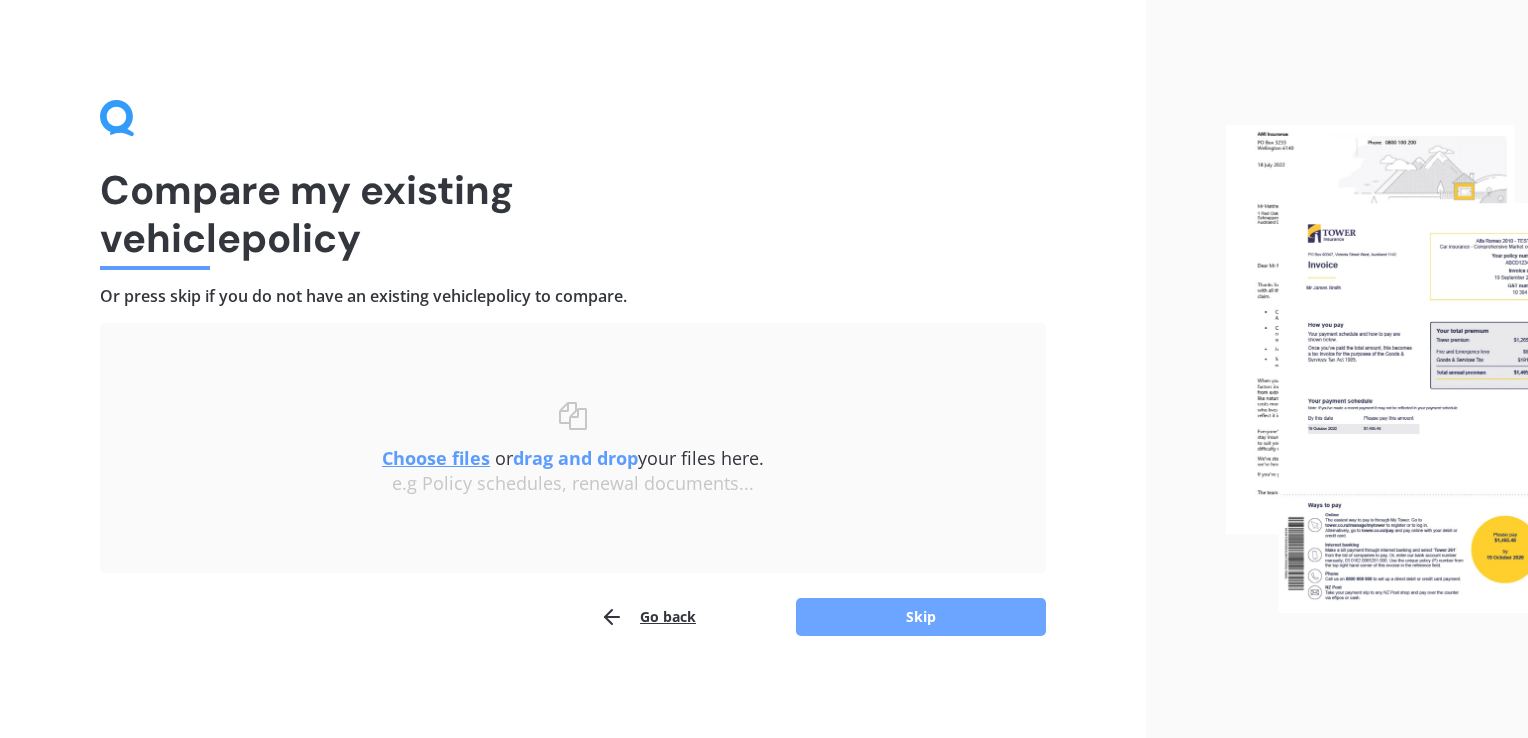 click on "Skip" at bounding box center (921, 617) 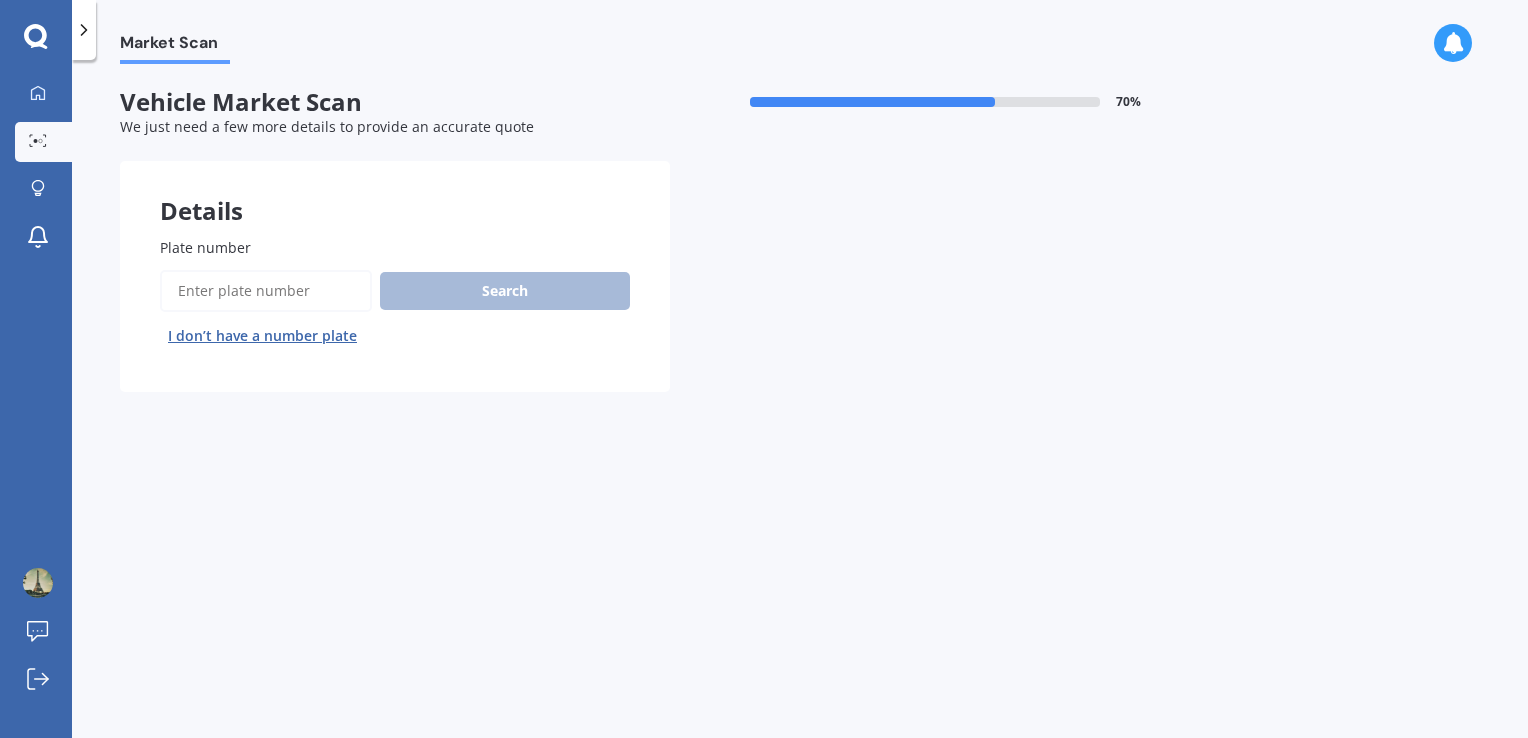 click on "Plate number" at bounding box center [266, 291] 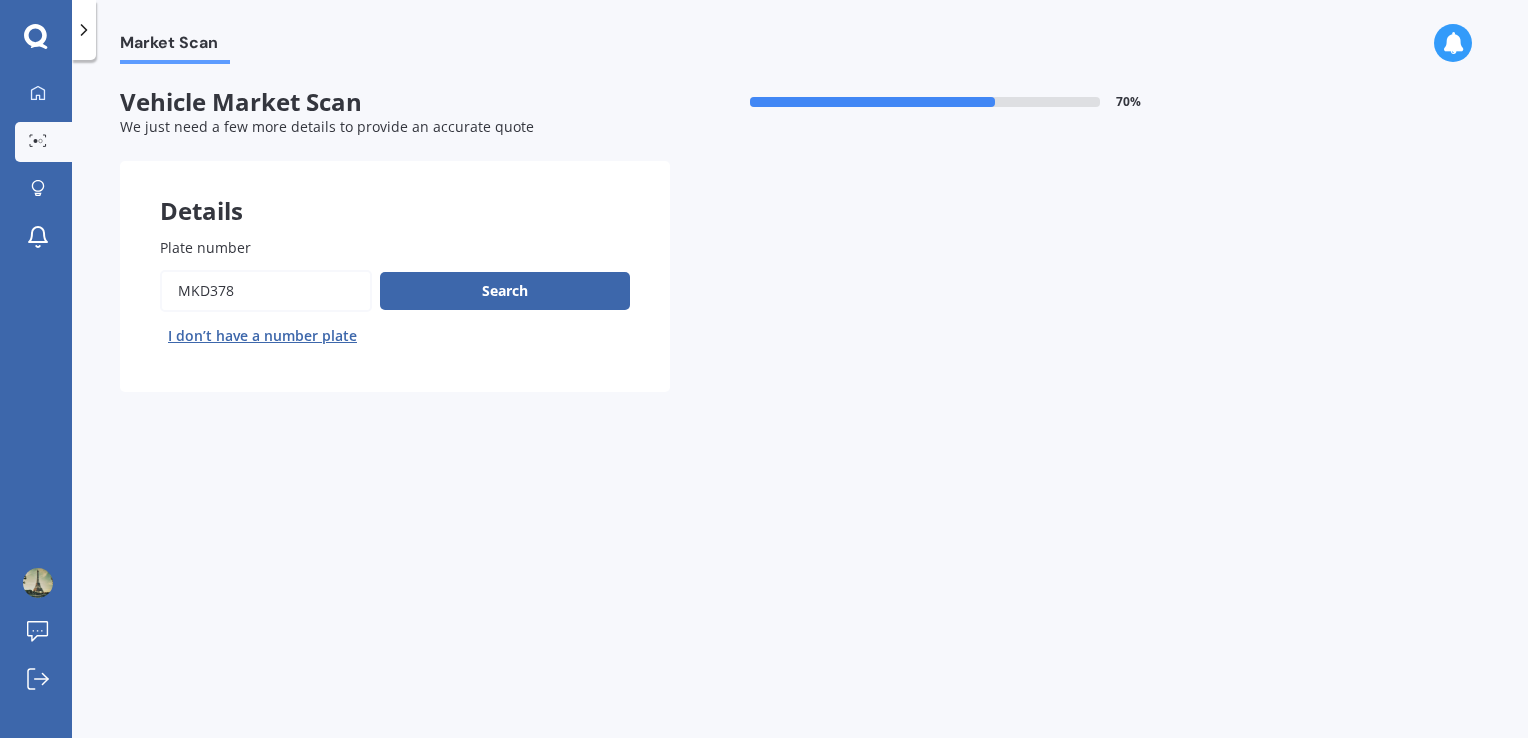 type on "mkd378" 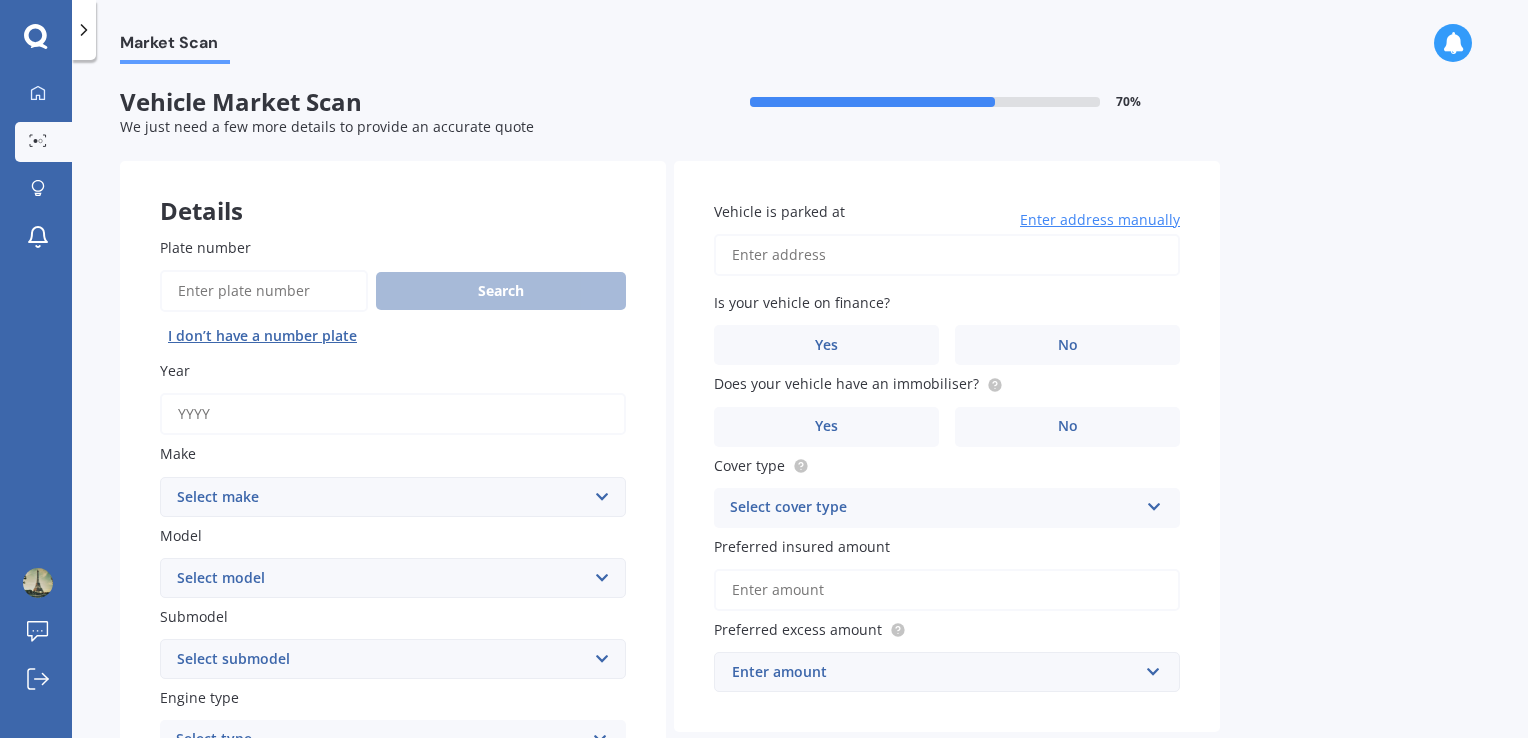click on "Year" at bounding box center (393, 414) 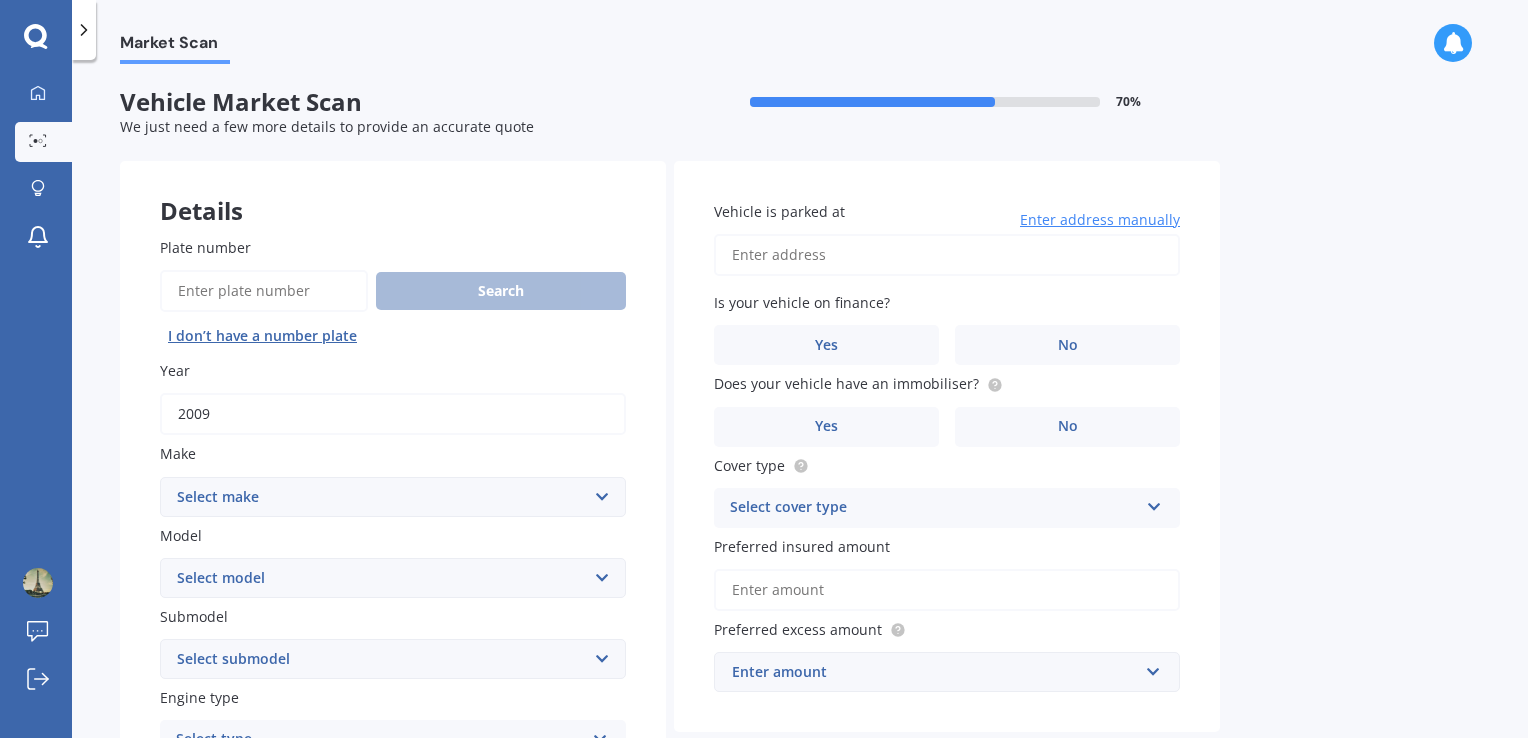 type on "2009" 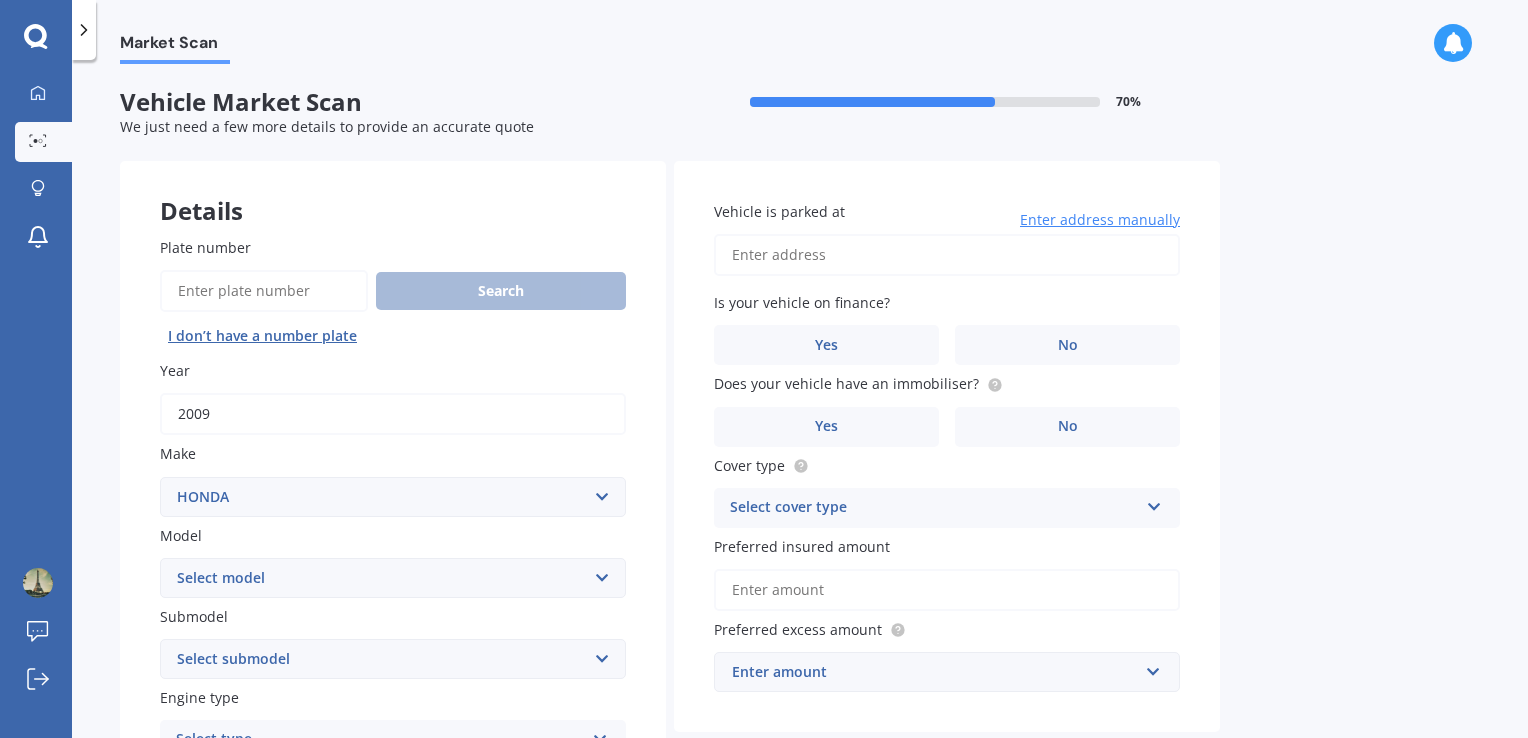 click on "Select make AC ALFA ROMEO ASTON [PERSON_NAME] AUDI AUSTIN BEDFORD Bentley BMW BYD CADILLAC CAN-AM CHERY CHEVROLET CHRYSLER Citroen CRUISEAIR CUPRA DAEWOO DAIHATSU DAIMLER DAMON DIAHATSU DODGE EXOCET FACTORY FIVE FERRARI FIAT Fiord FLEETWOOD FORD FOTON FRASER GEELY GENESIS GEORGIE BOY GMC GREAT WALL GWM [PERSON_NAME] HINO [PERSON_NAME] HOLIDAY RAMBLER HONDA HUMMER HYUNDAI INFINITI ISUZU IVECO JAC JAECOO JAGUAR JEEP KGM KIA LADA LAMBORGHINI LANCIA LANDROVER LDV LEXUS LINCOLN LOTUS LUNAR M.G M.G. MAHINDRA MASERATI MAZDA MCLAREN MERCEDES AMG Mercedes Benz MERCEDES-AMG MERCURY MINI MITSUBISHI [PERSON_NAME] NEWMAR NISSAN OMODA OPEL OXFORD PEUGEOT Plymouth Polestar PONTIAC PORSCHE PROTON RAM Range Rover Rayne RENAULT ROLLS ROYCE ROVER SAAB SATURN SEAT SHELBY SKODA SMART SSANGYONG SUBARU SUZUKI TATA TESLA TIFFIN Toyota TRIUMPH TVR Vauxhall VOLKSWAGEN VOLVO WESTFIELD WINNEBAGO ZX" at bounding box center [393, 497] 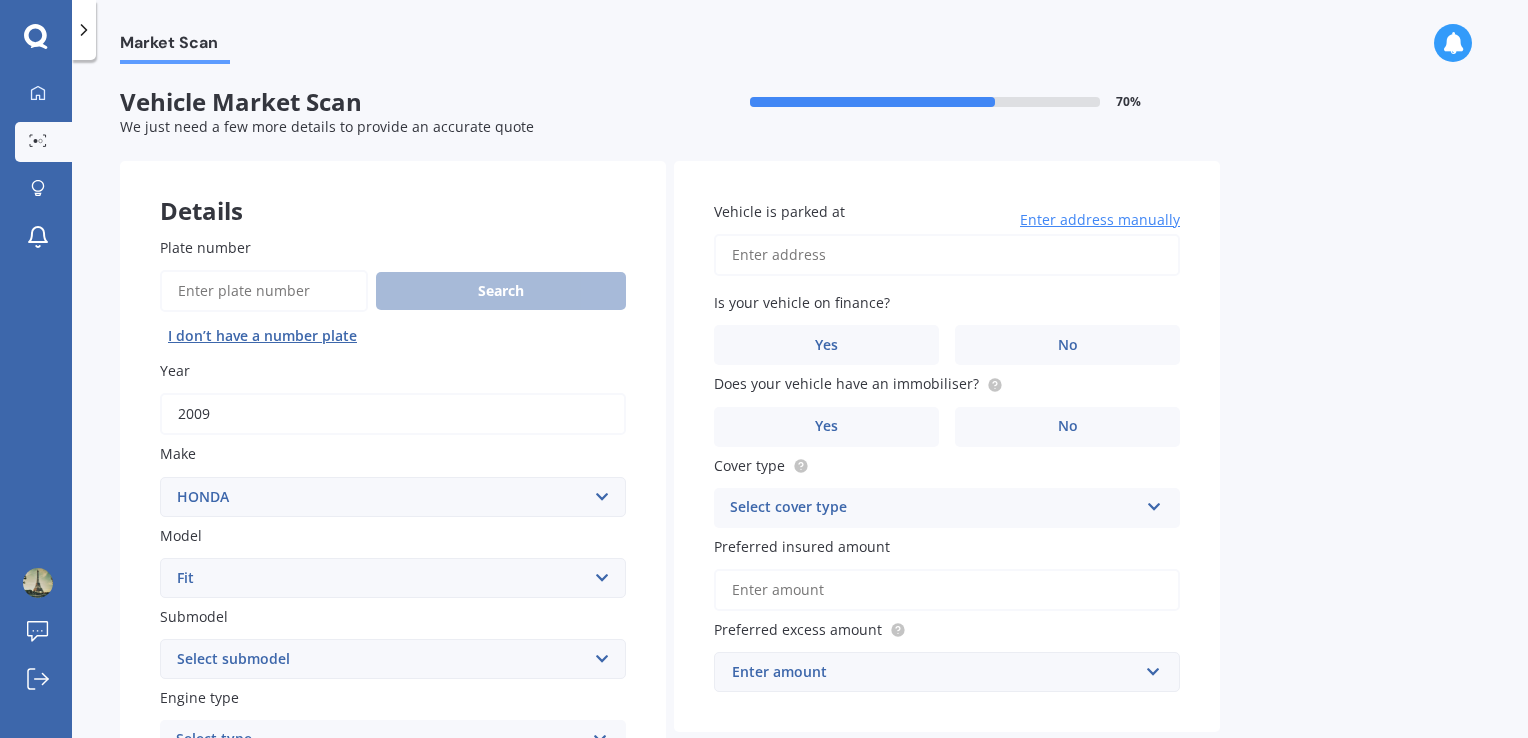 click on "Select model Accord Acty Acura Airwave Ascot Avancier Beat Capa City Civic Concerto CR-V CR-Z Crossroad CRX Domani Edix Elysion Ferio Fit [PERSON_NAME] Horizon HR-V Innova Insight Inspire Integra Jade Jazz Lagreat Legend Logo MDX [PERSON_NAME] N-One N-WGN NSX Odyssey Orthia Partner Prelude Rafaga S-MX S2000 Roadster S660 Saber Shuttle Stepwagon Stream Torneo Vezel Vigor ZRV" at bounding box center (393, 578) 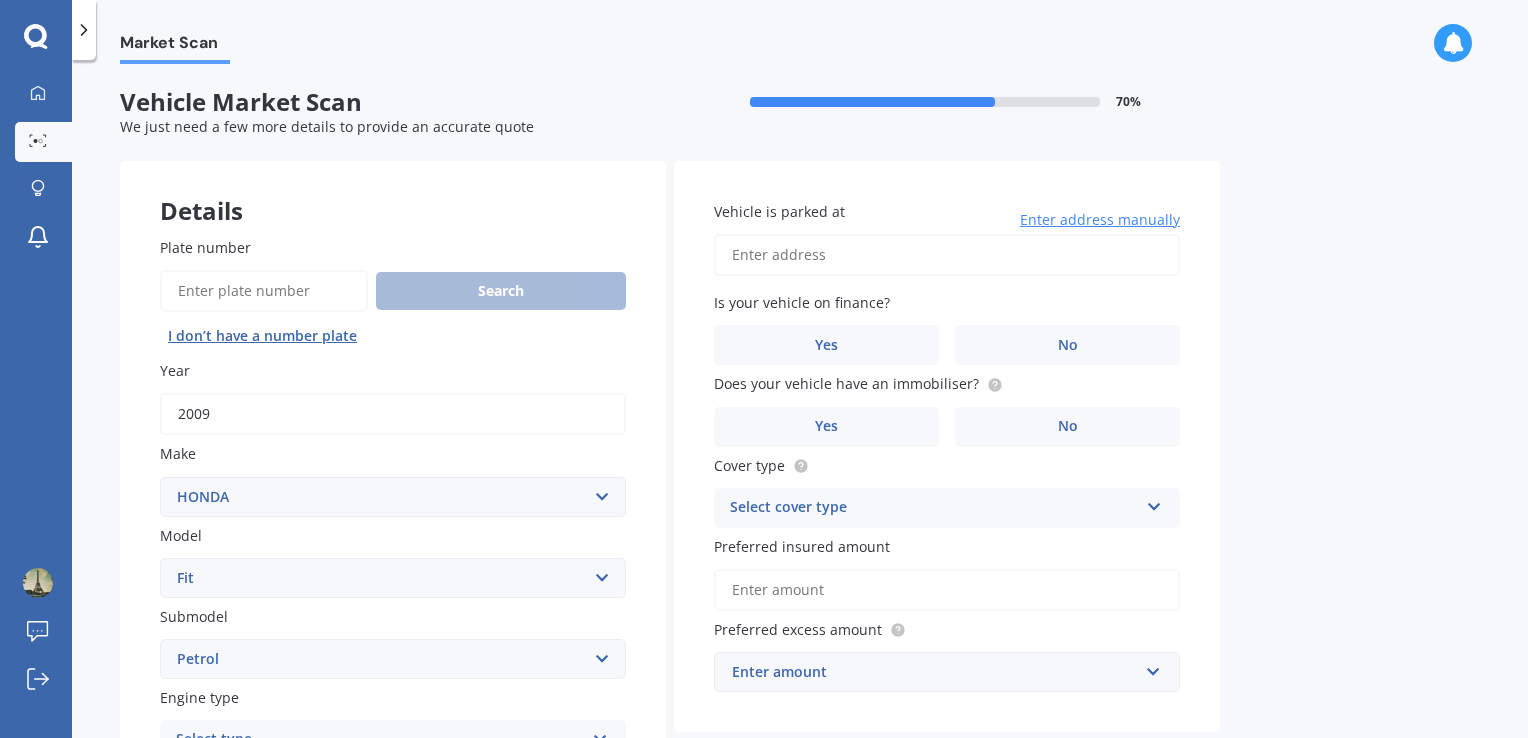click on "Select submodel Diesel EV Hybrid Petrol" at bounding box center [393, 659] 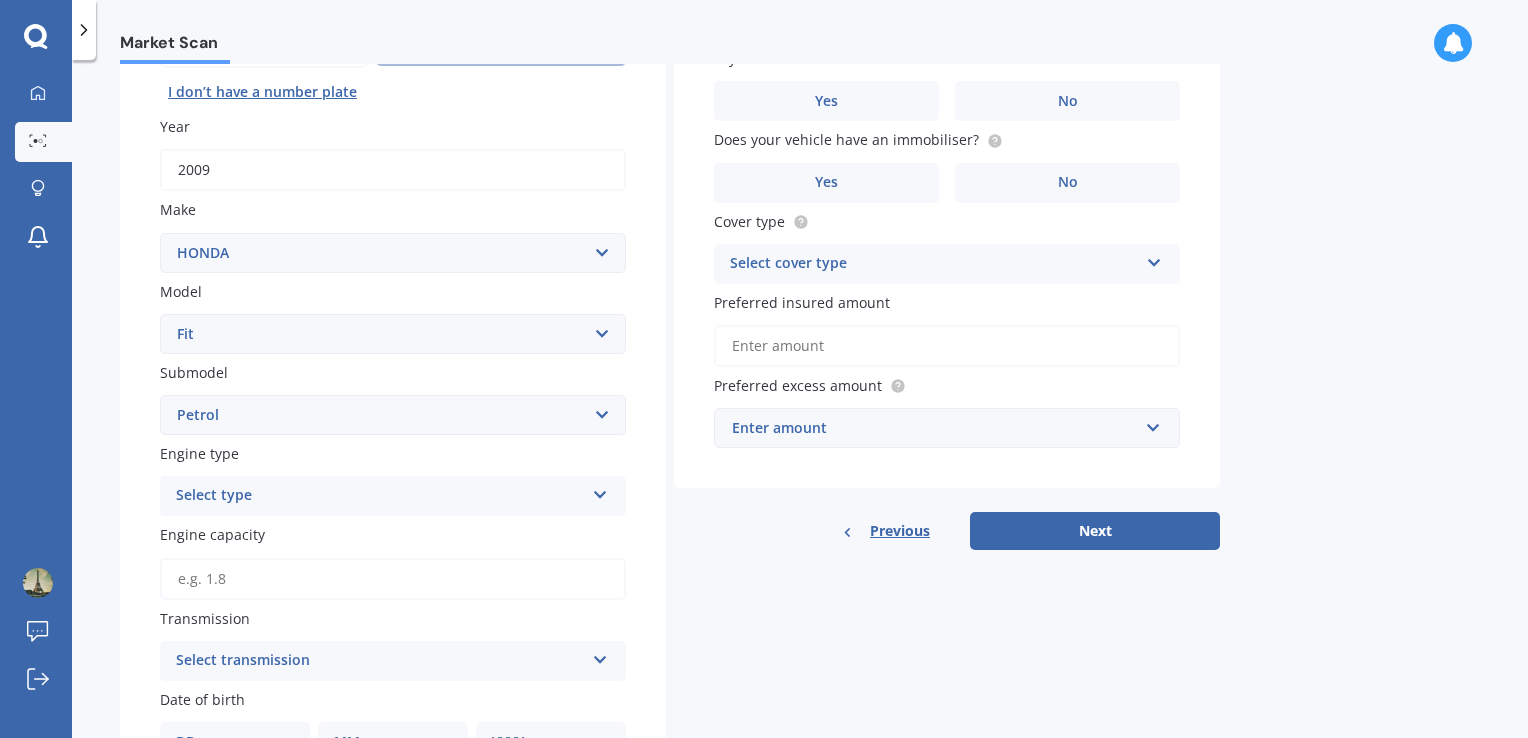 scroll, scrollTop: 247, scrollLeft: 0, axis: vertical 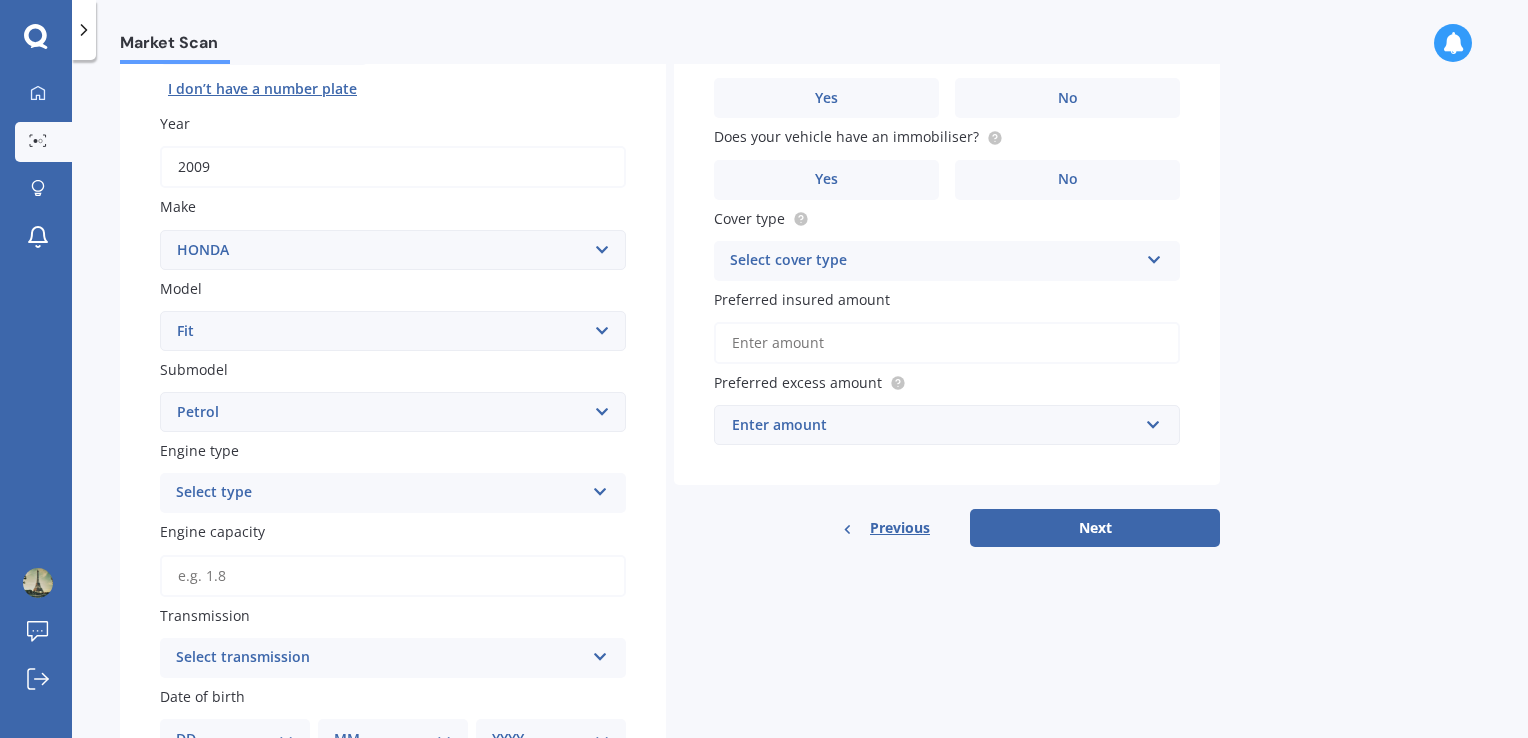 click at bounding box center (600, 488) 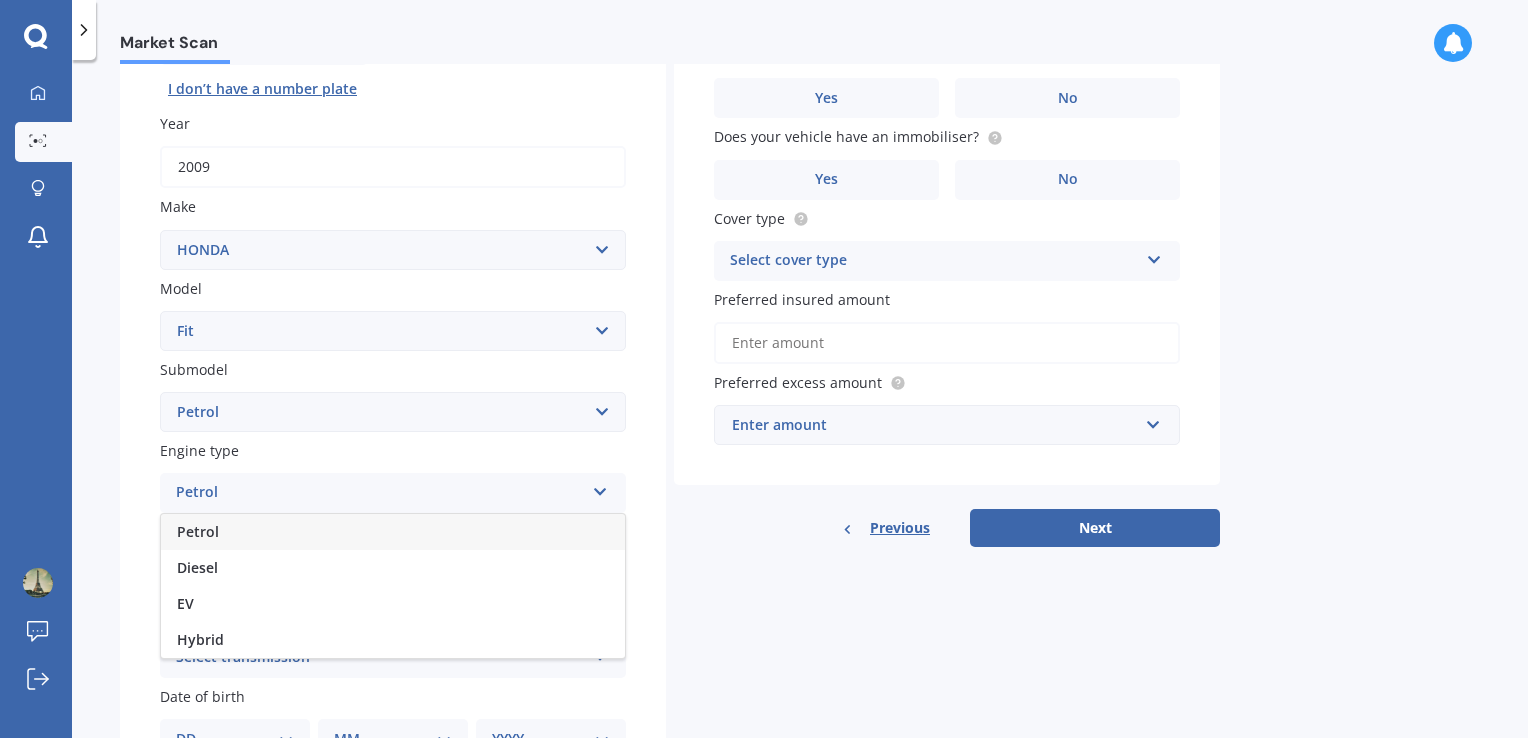 click on "Petrol" at bounding box center (393, 532) 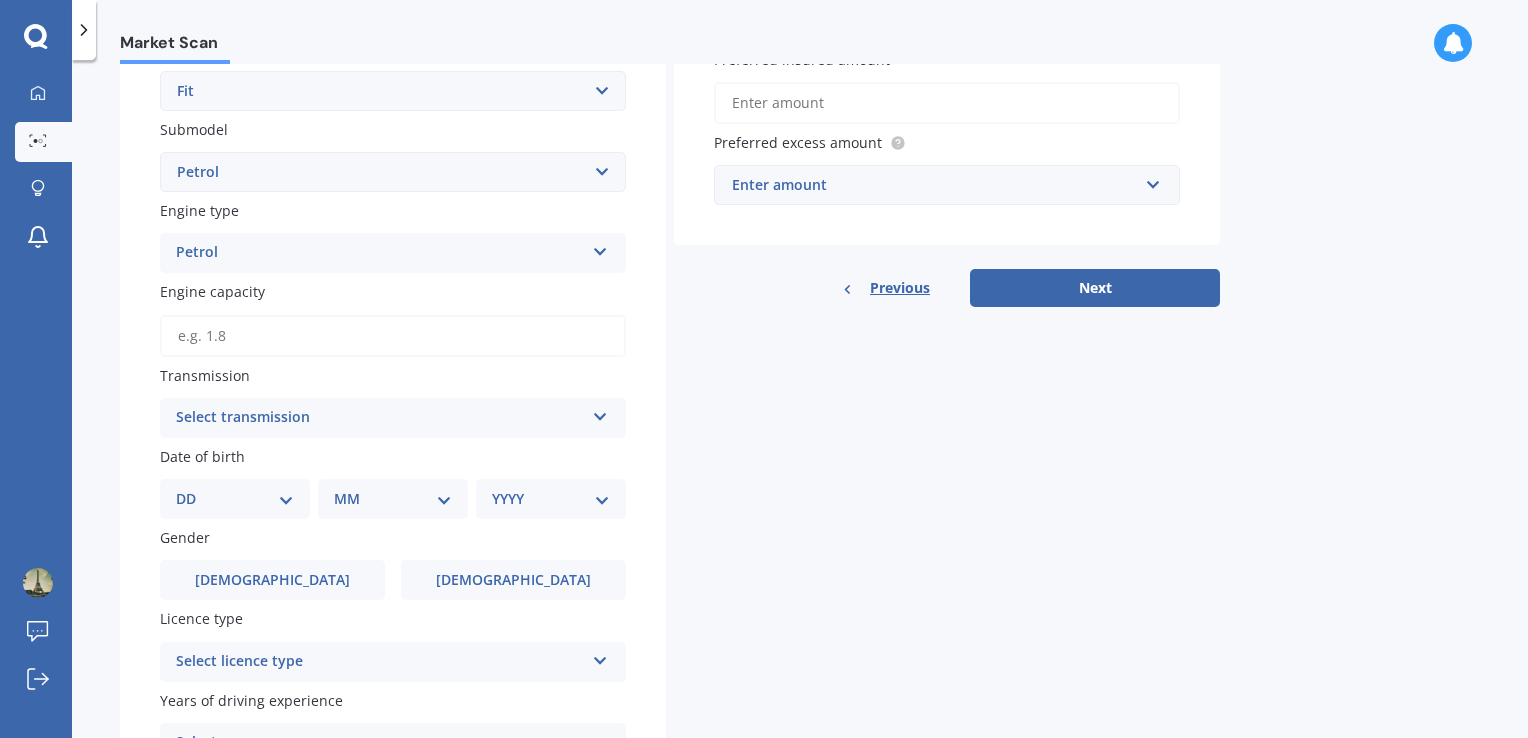 scroll, scrollTop: 530, scrollLeft: 0, axis: vertical 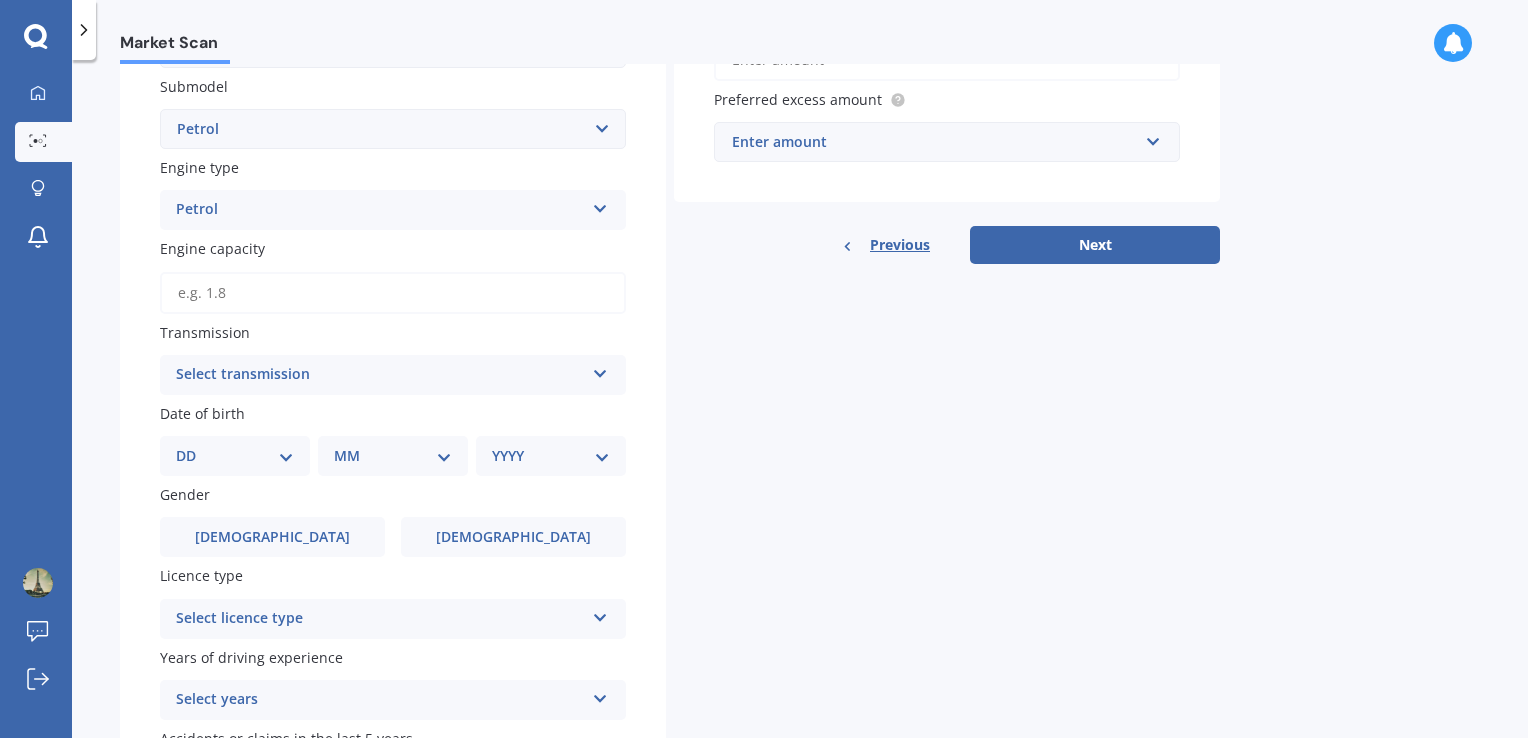click at bounding box center (600, 370) 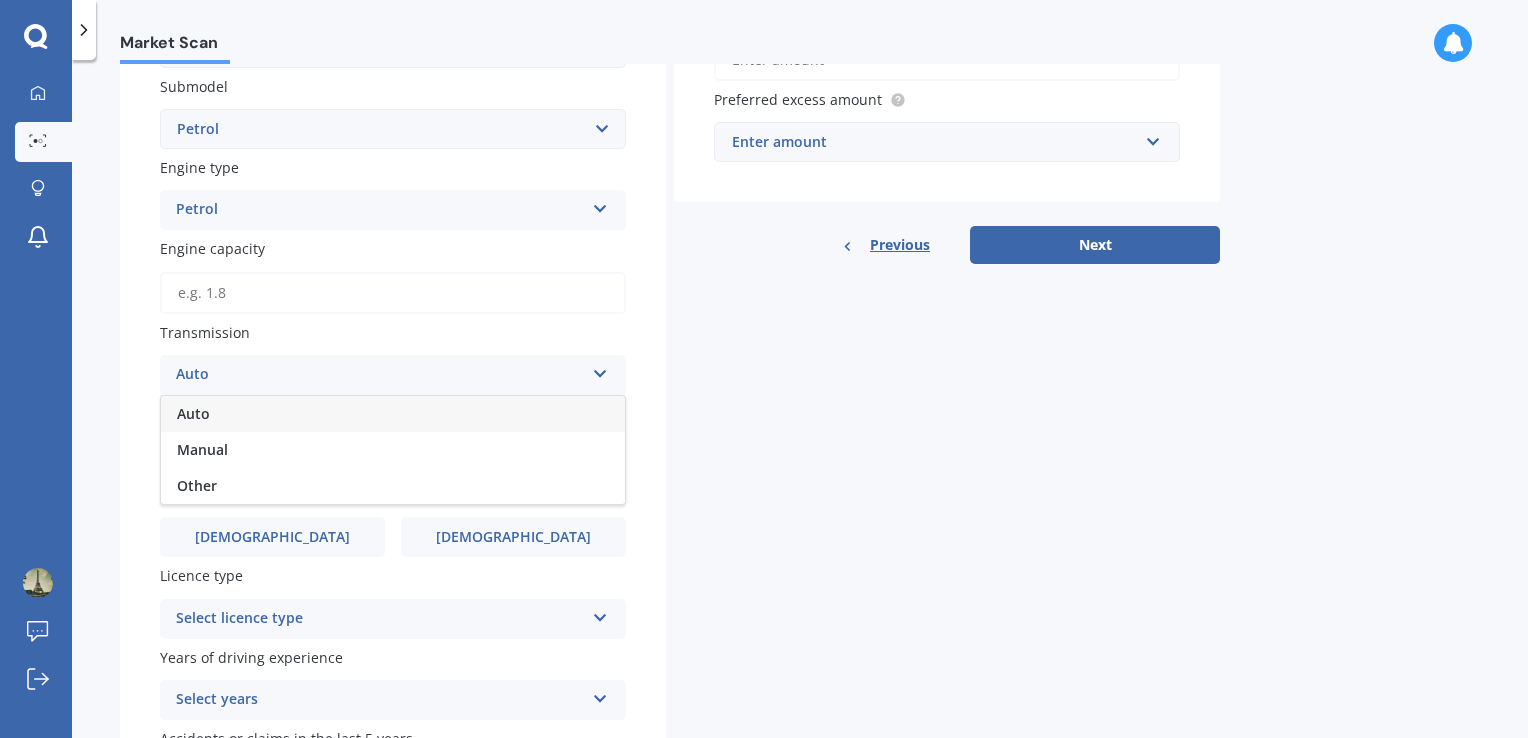 click on "Auto" at bounding box center [393, 414] 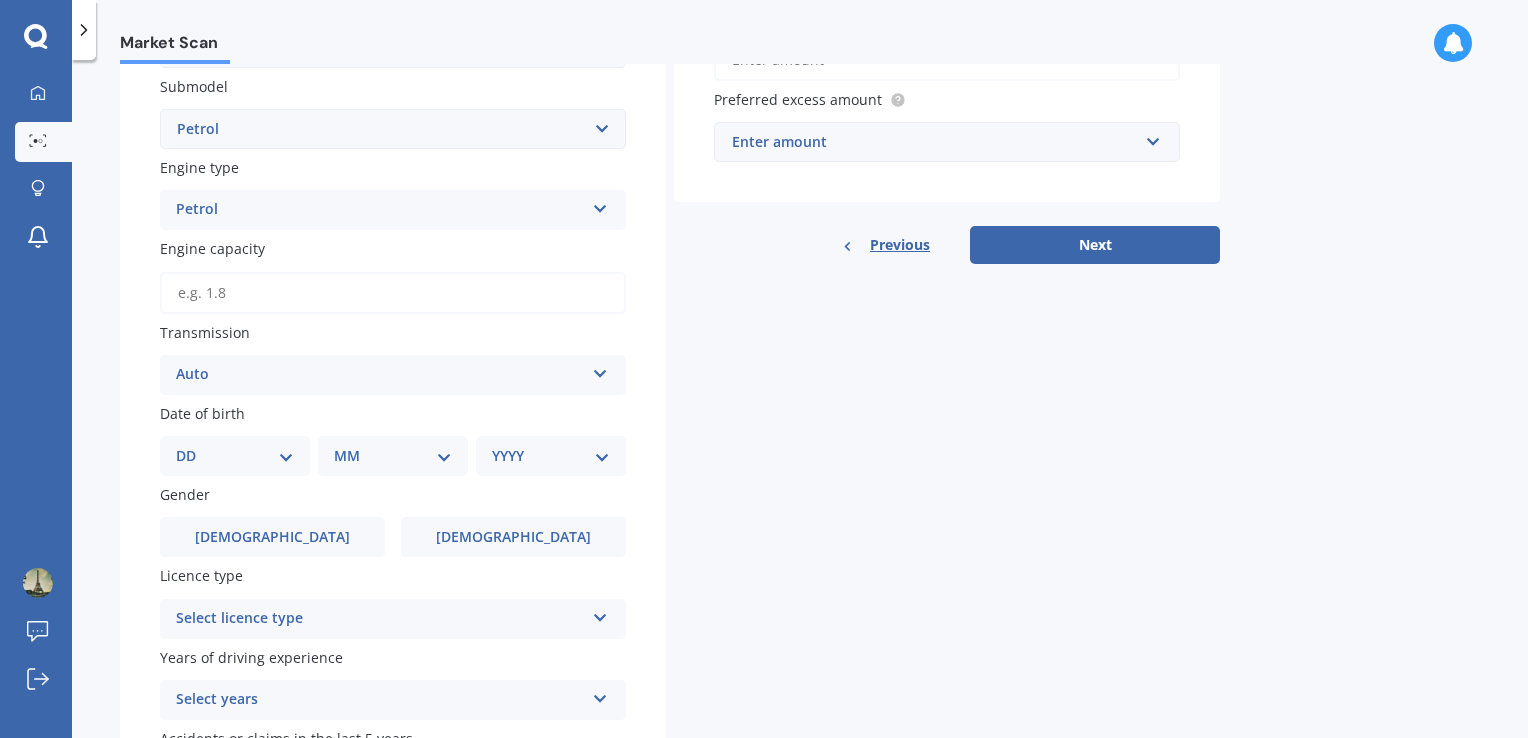 click on "Details Plate number Search I don’t have a number plate Year 2009 Make Select make AC ALFA ROMEO ASTON MARTIN AUDI AUSTIN BEDFORD Bentley BMW BYD CADILLAC CAN-AM CHERY CHEVROLET CHRYSLER Citroen CRUISEAIR CUPRA DAEWOO DAIHATSU DAIMLER DAMON DIAHATSU DODGE EXOCET FACTORY FIVE FERRARI FIAT Fiord FLEETWOOD FORD FOTON FRASER GEELY GENESIS GEORGIE BOY GMC GREAT WALL GWM HAVAL HILLMAN HINO HOLDEN HOLIDAY RAMBLER HONDA HUMMER HYUNDAI INFINITI ISUZU IVECO JAC JAECOO JAGUAR JEEP KGM KIA LADA LAMBORGHINI LANCIA LANDROVER LDV LEXUS LINCOLN LOTUS LUNAR M.G M.G. MAHINDRA MASERATI MAZDA MCLAREN MERCEDES AMG Mercedes Benz MERCEDES-AMG MERCURY MINI MITSUBISHI MORGAN MORRIS NEWMAR NISSAN OMODA OPEL OXFORD PEUGEOT Plymouth Polestar PONTIAC PORSCHE PROTON RAM Range Rover Rayne RENAULT ROLLS ROYCE ROVER SAAB SATURN SEAT SHELBY SKODA SMART SSANGYONG SUBARU SUZUKI TATA TESLA TIFFIN Toyota TRIUMPH TVR Vauxhall VOLKSWAGEN VOLVO WESTFIELD WINNEBAGO ZX Model Select model Accord Acty Acura Airwave Ascot Avancier Beat Capa City Civic" at bounding box center [670, 236] 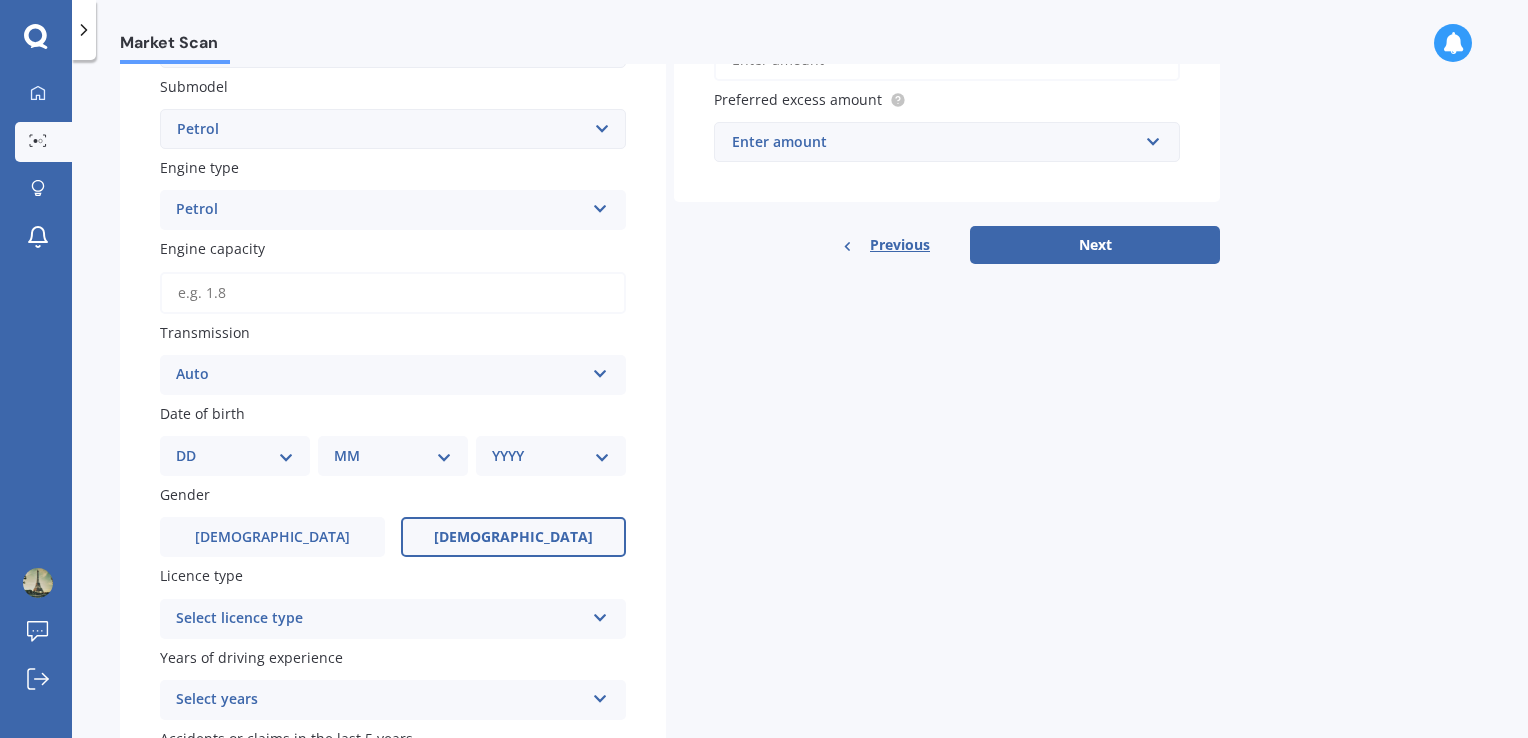 click on "Female" at bounding box center [513, 537] 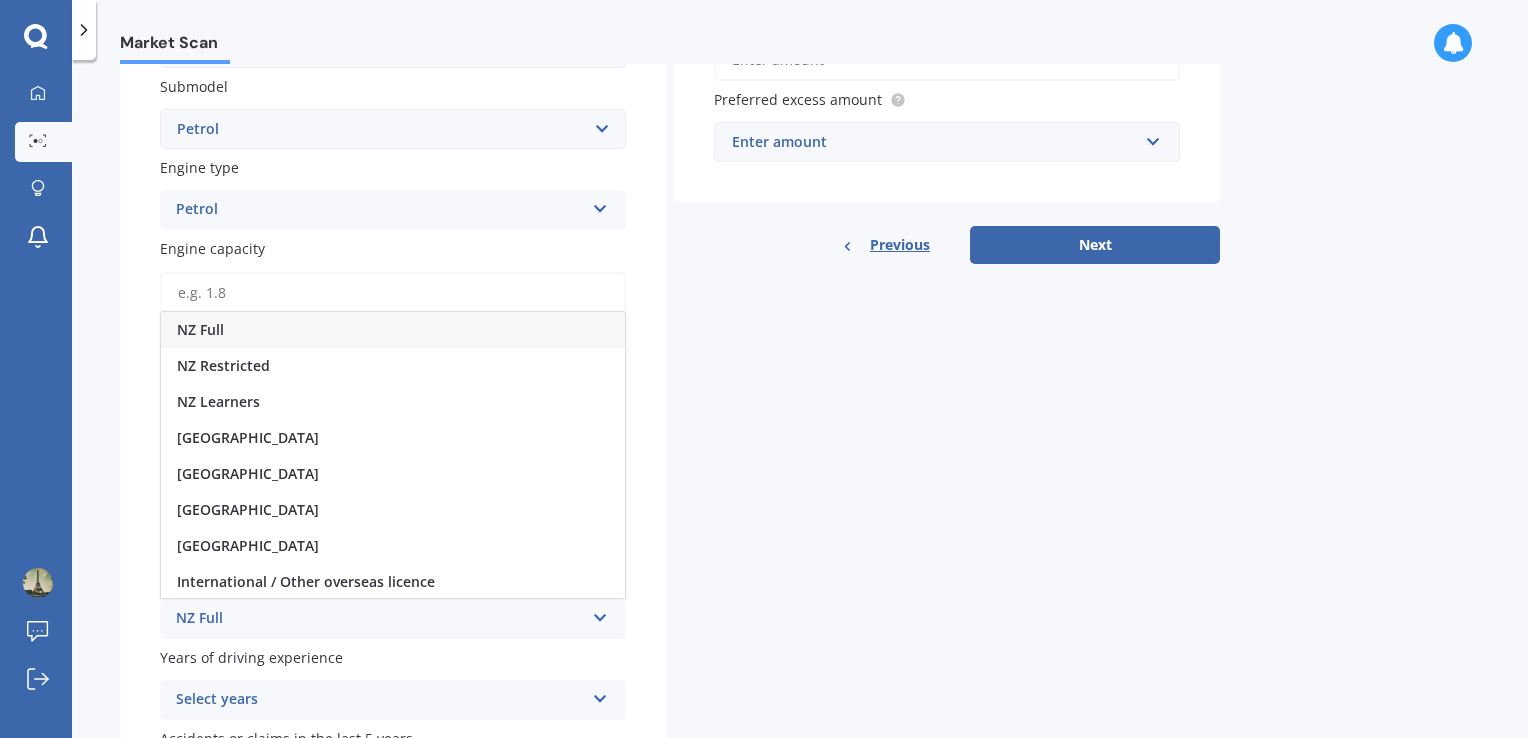 click on "NZ Full" at bounding box center [393, 330] 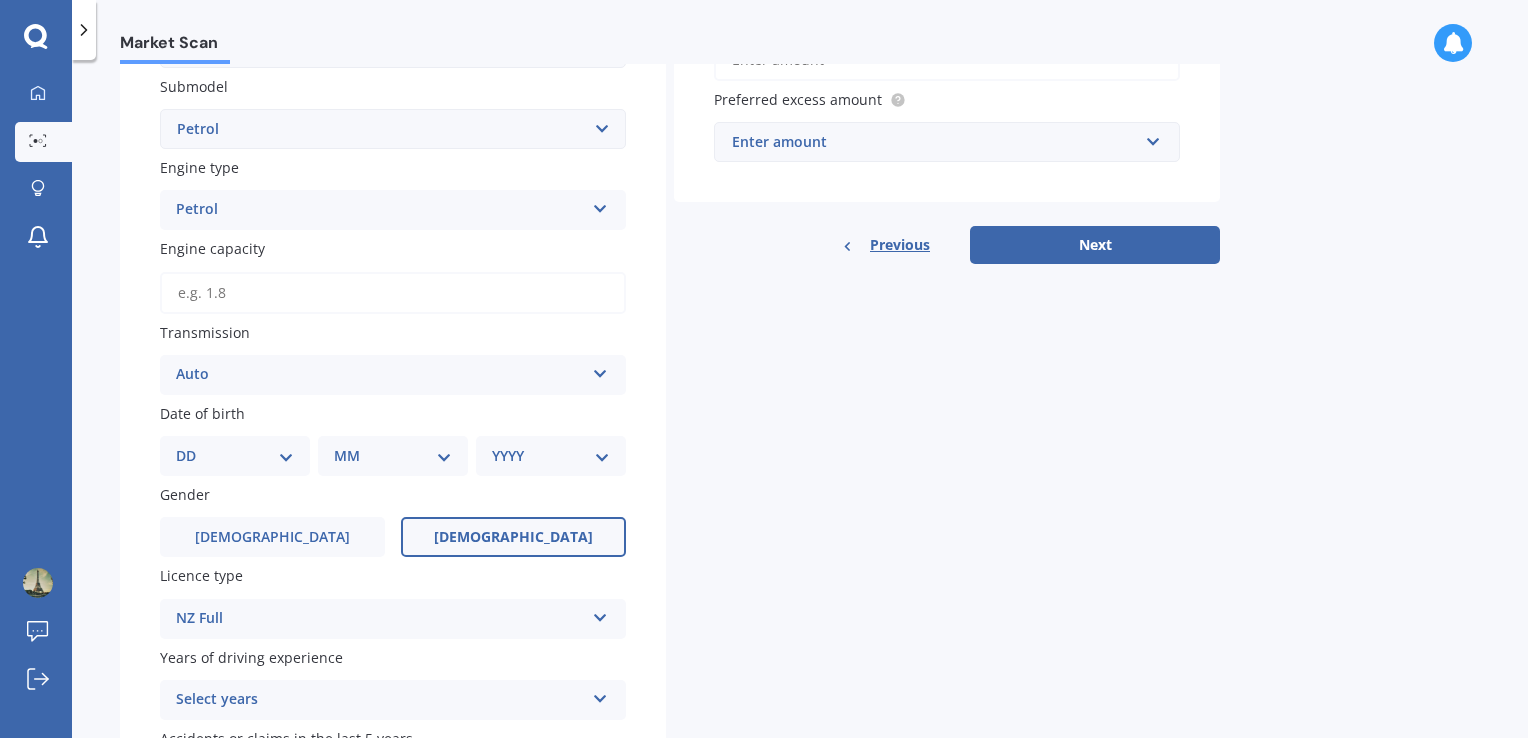 click at bounding box center (600, 695) 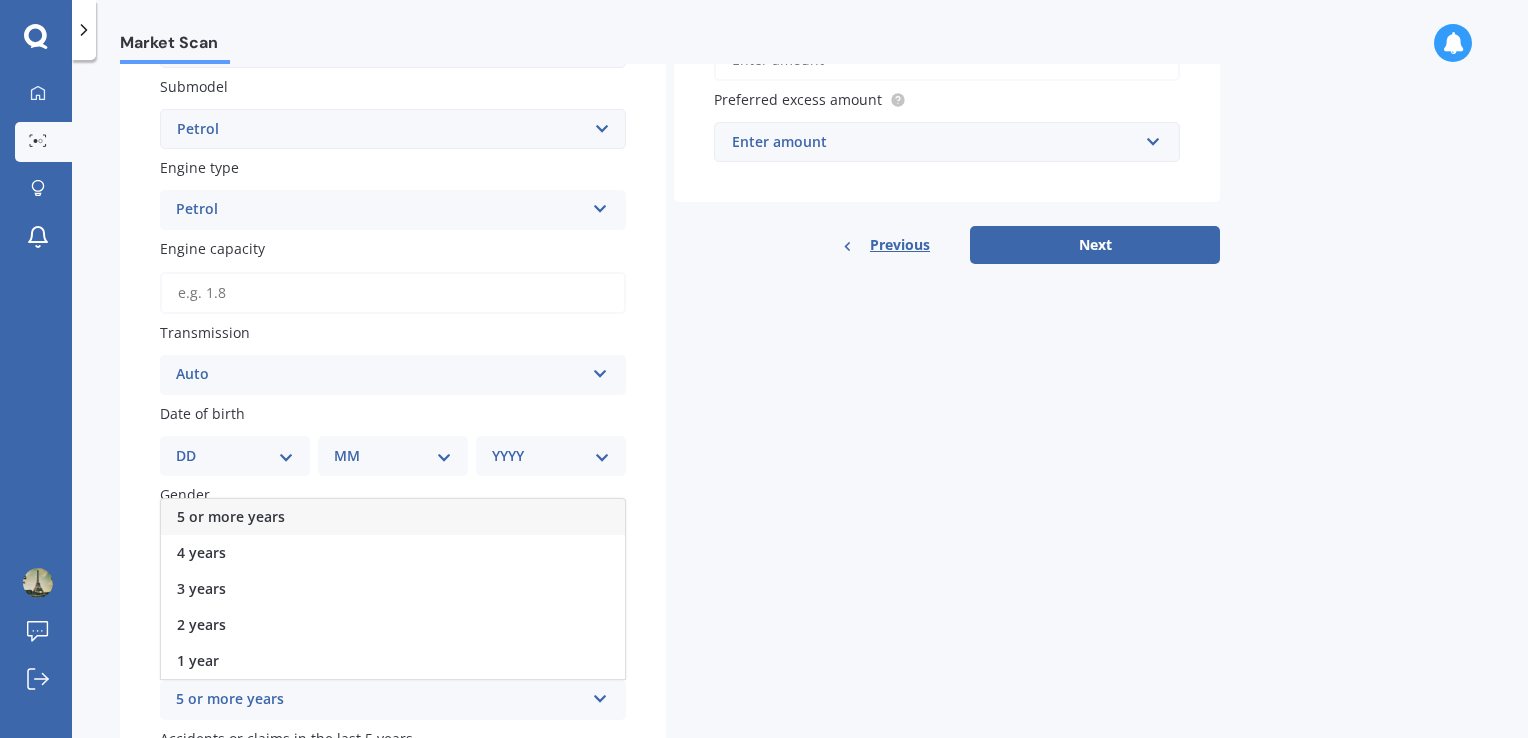 click on "5 or more years" at bounding box center (393, 517) 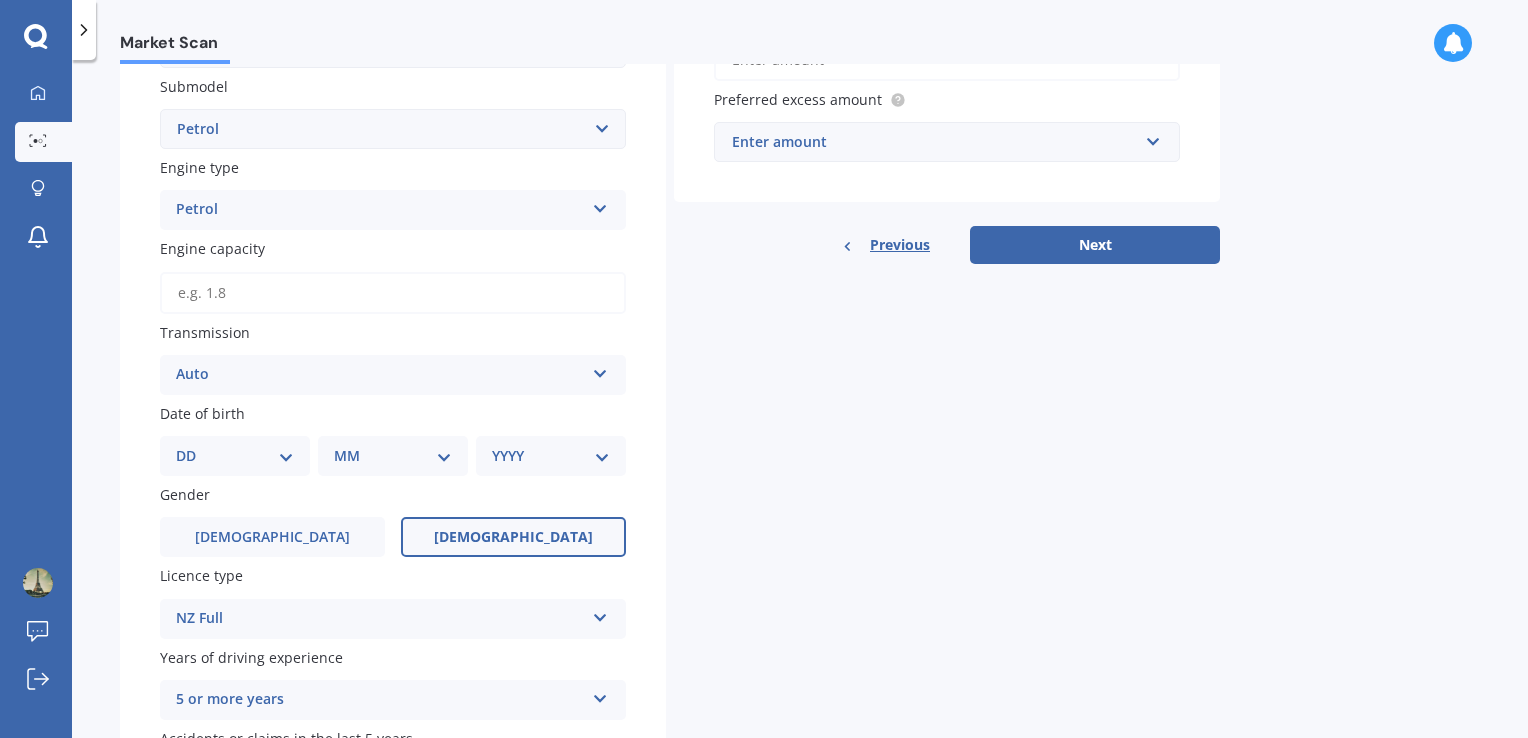 scroll, scrollTop: 684, scrollLeft: 0, axis: vertical 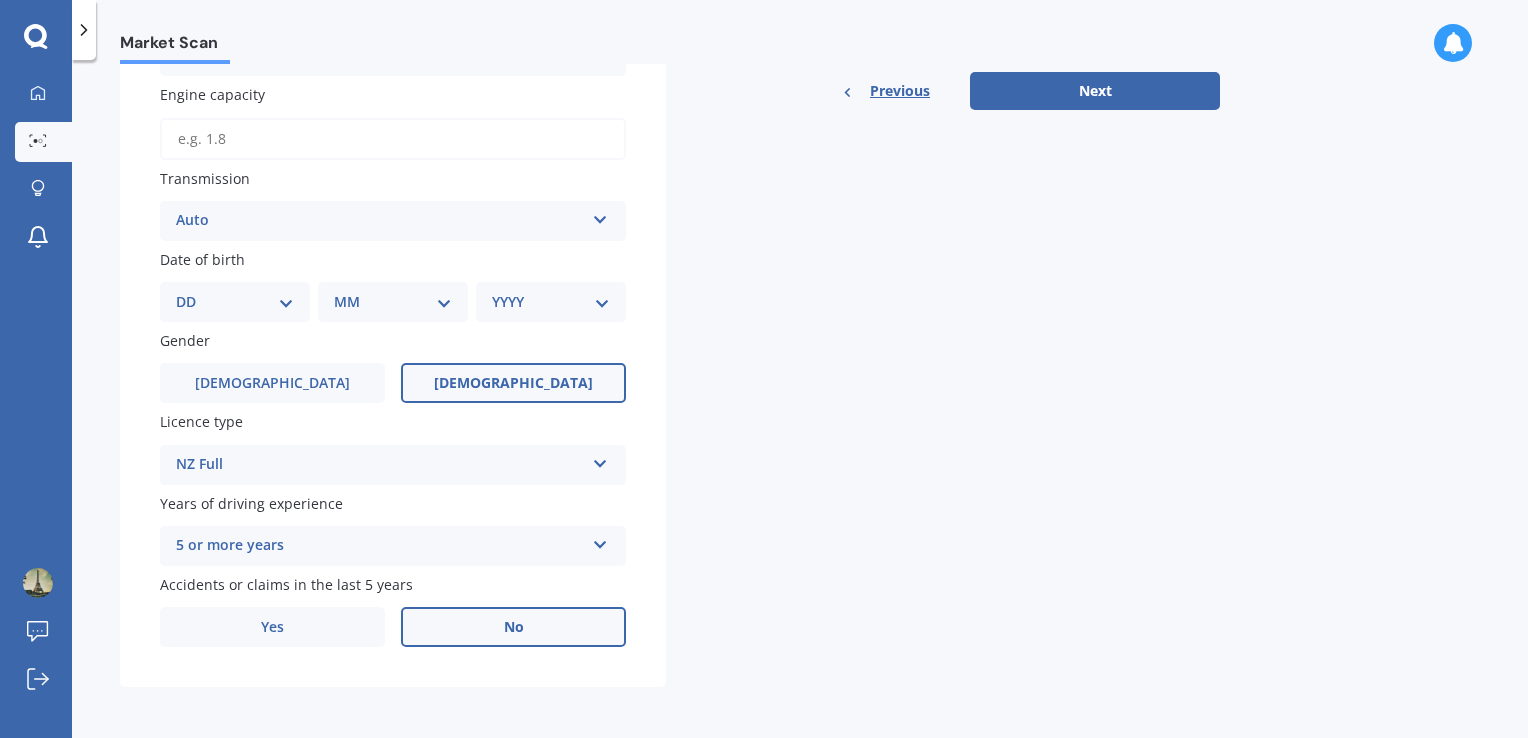 click on "No" at bounding box center [513, 627] 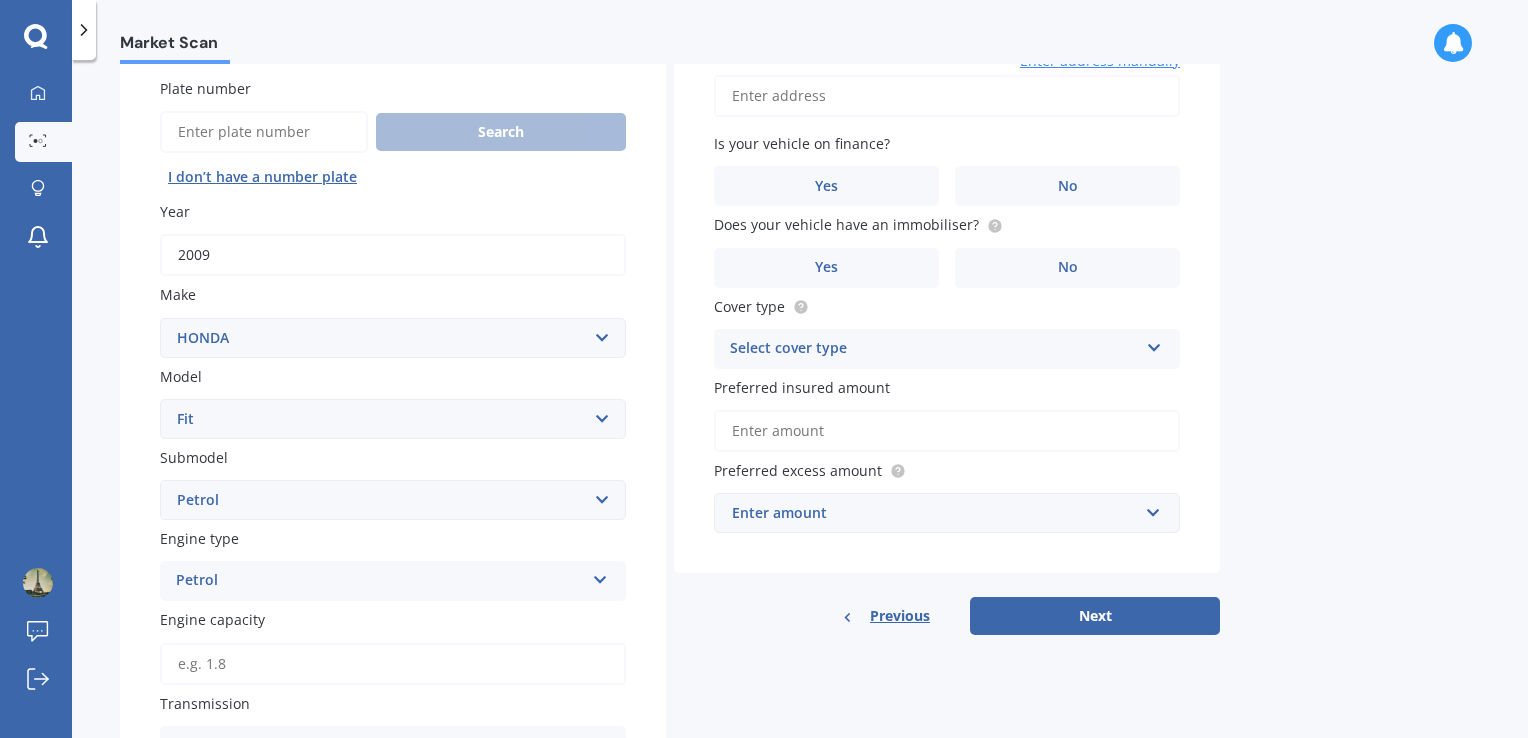 scroll, scrollTop: 141, scrollLeft: 0, axis: vertical 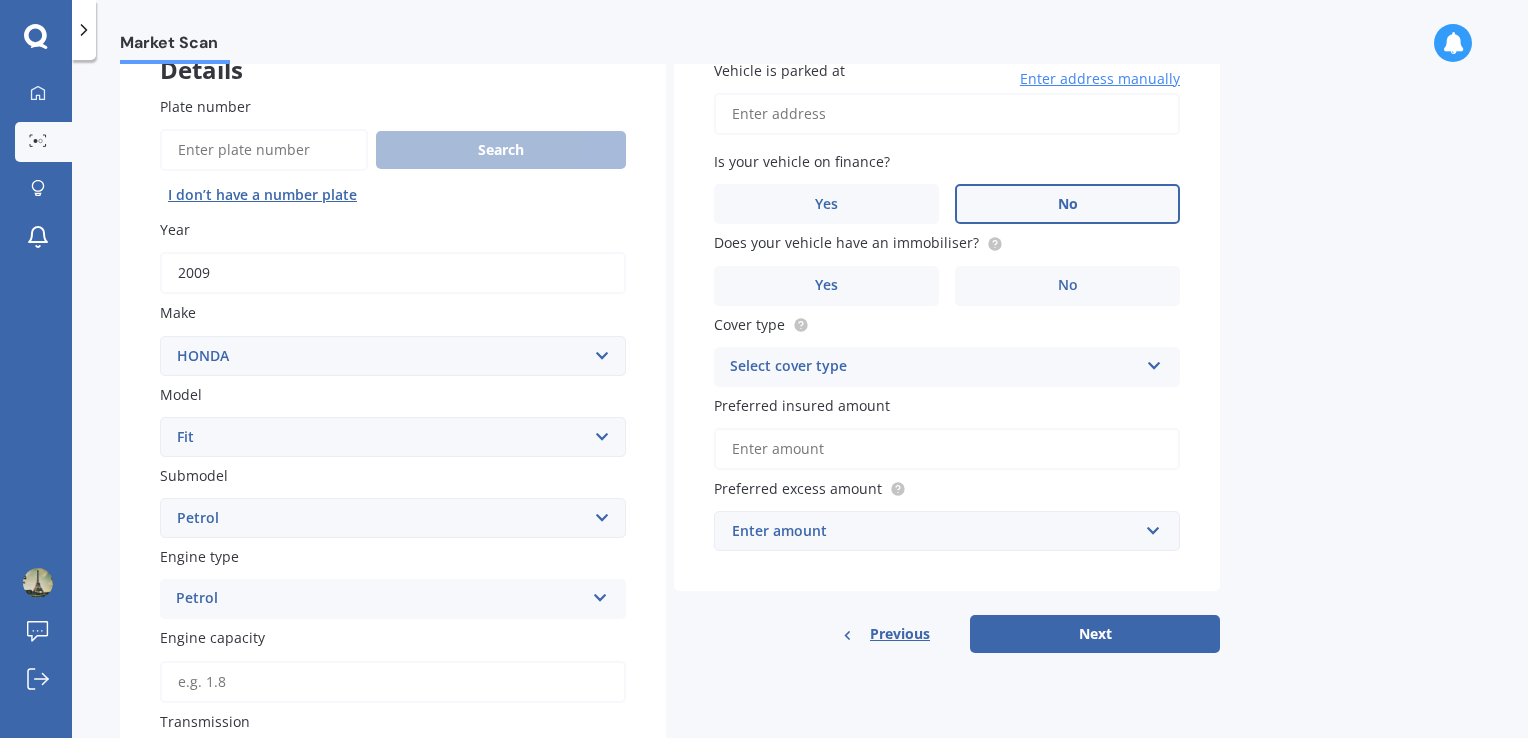 click on "No" at bounding box center [1067, 204] 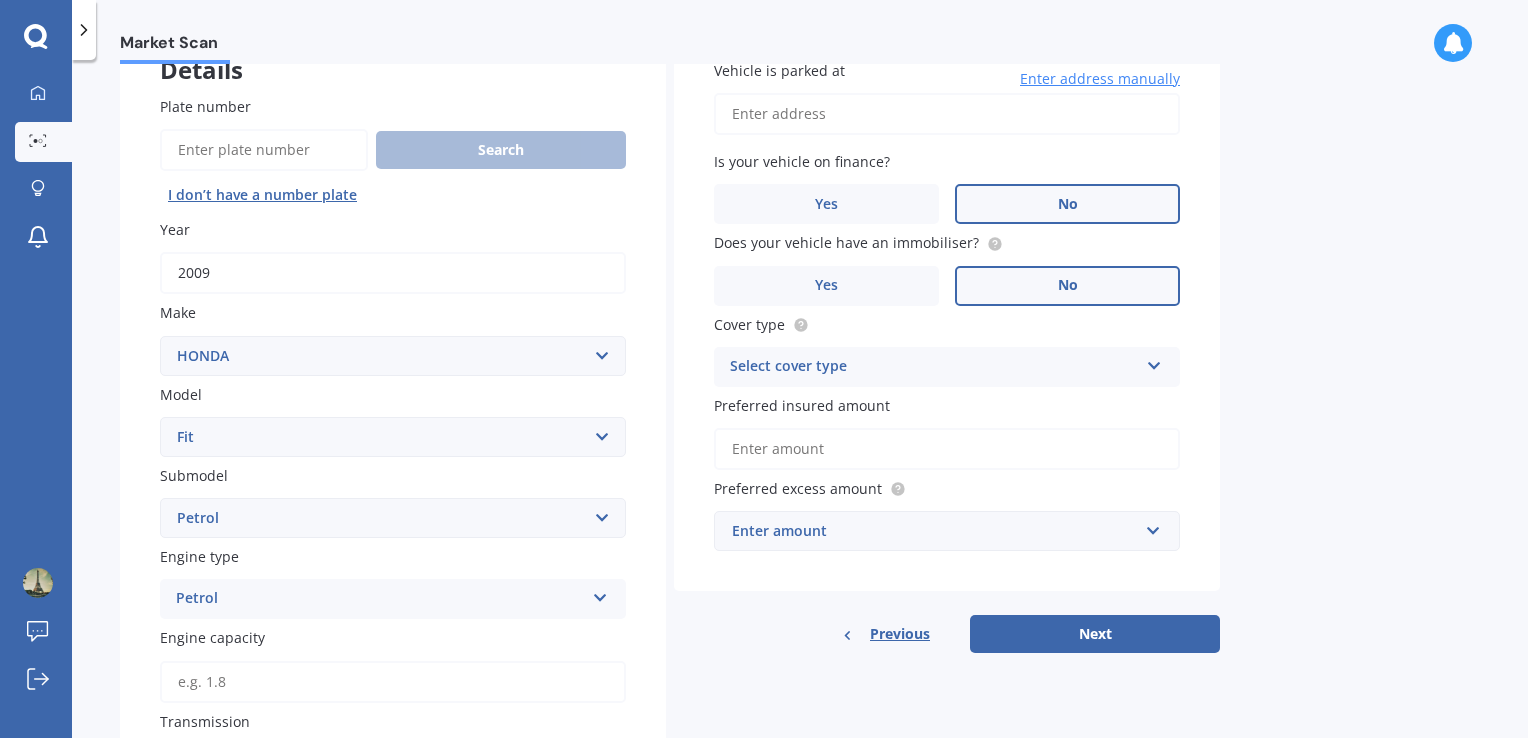 click on "No" at bounding box center (1068, 285) 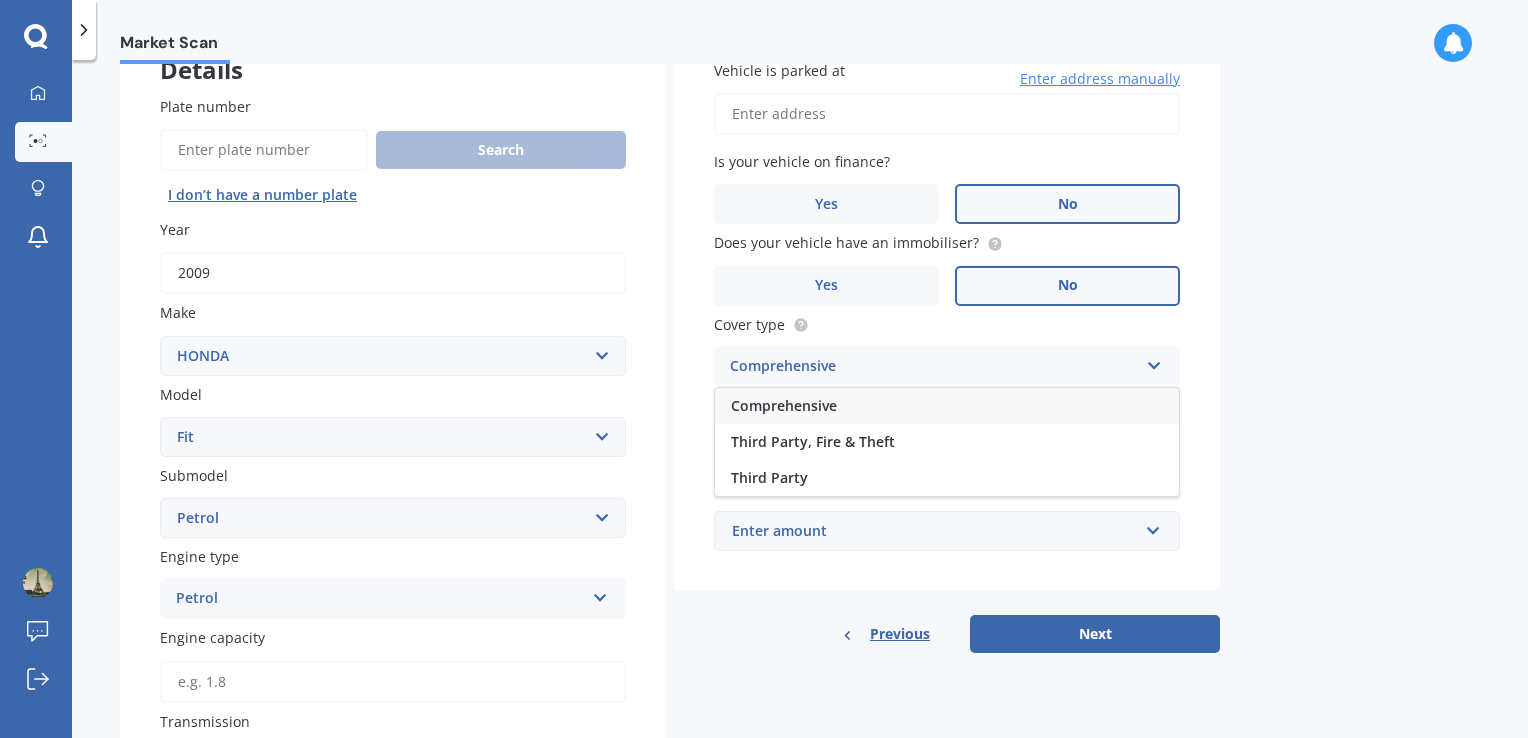 click on "Comprehensive" at bounding box center (947, 406) 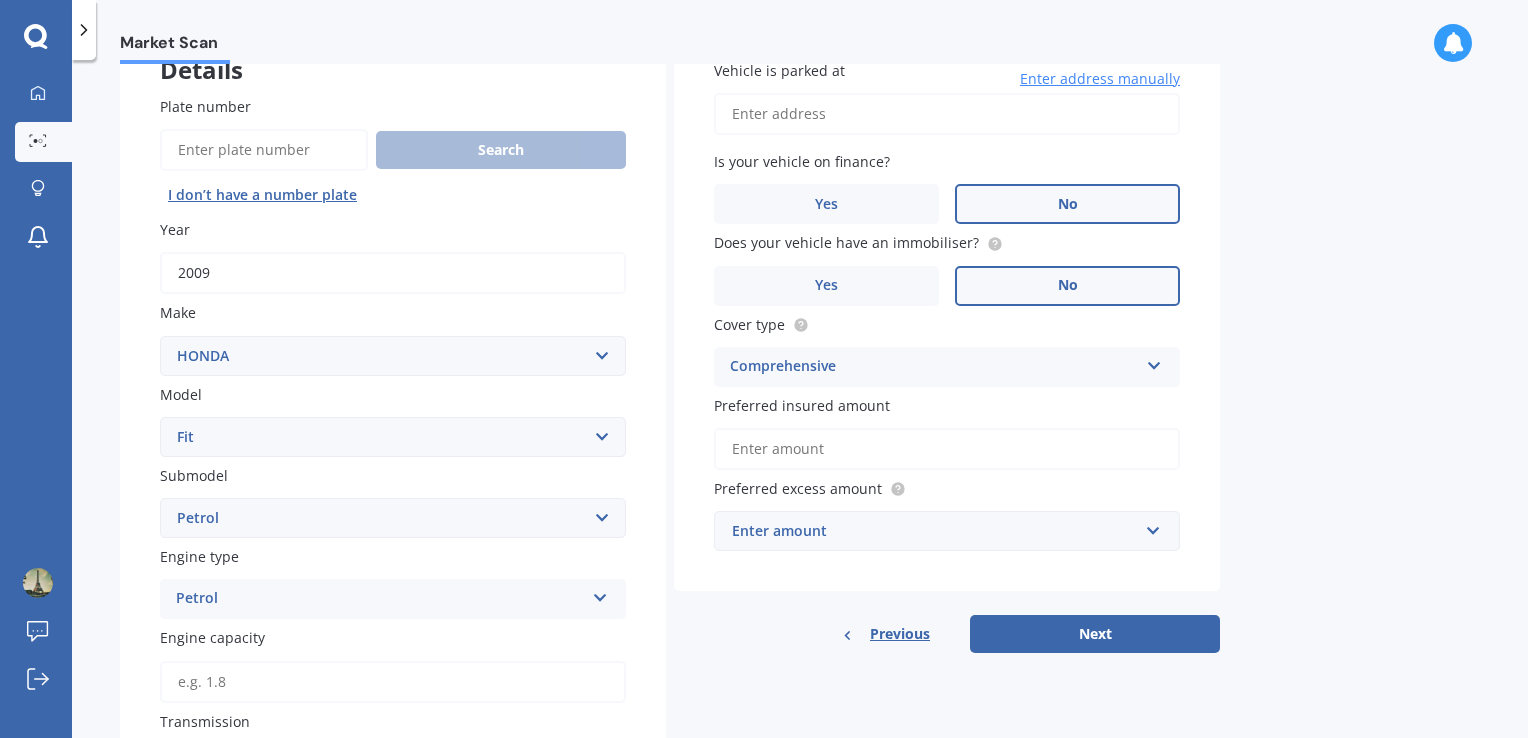 click on "Preferred insured amount" at bounding box center [947, 449] 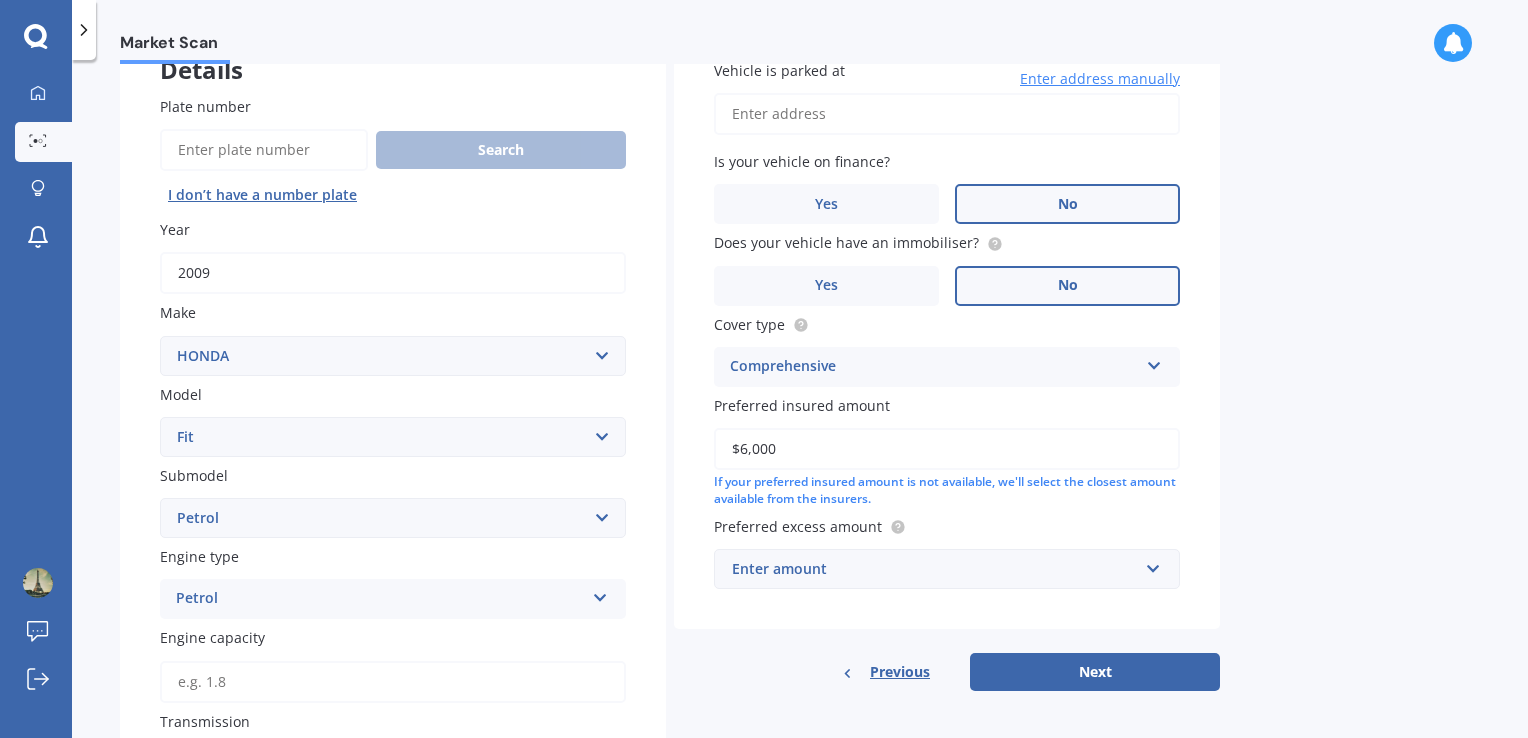 type on "$6,000" 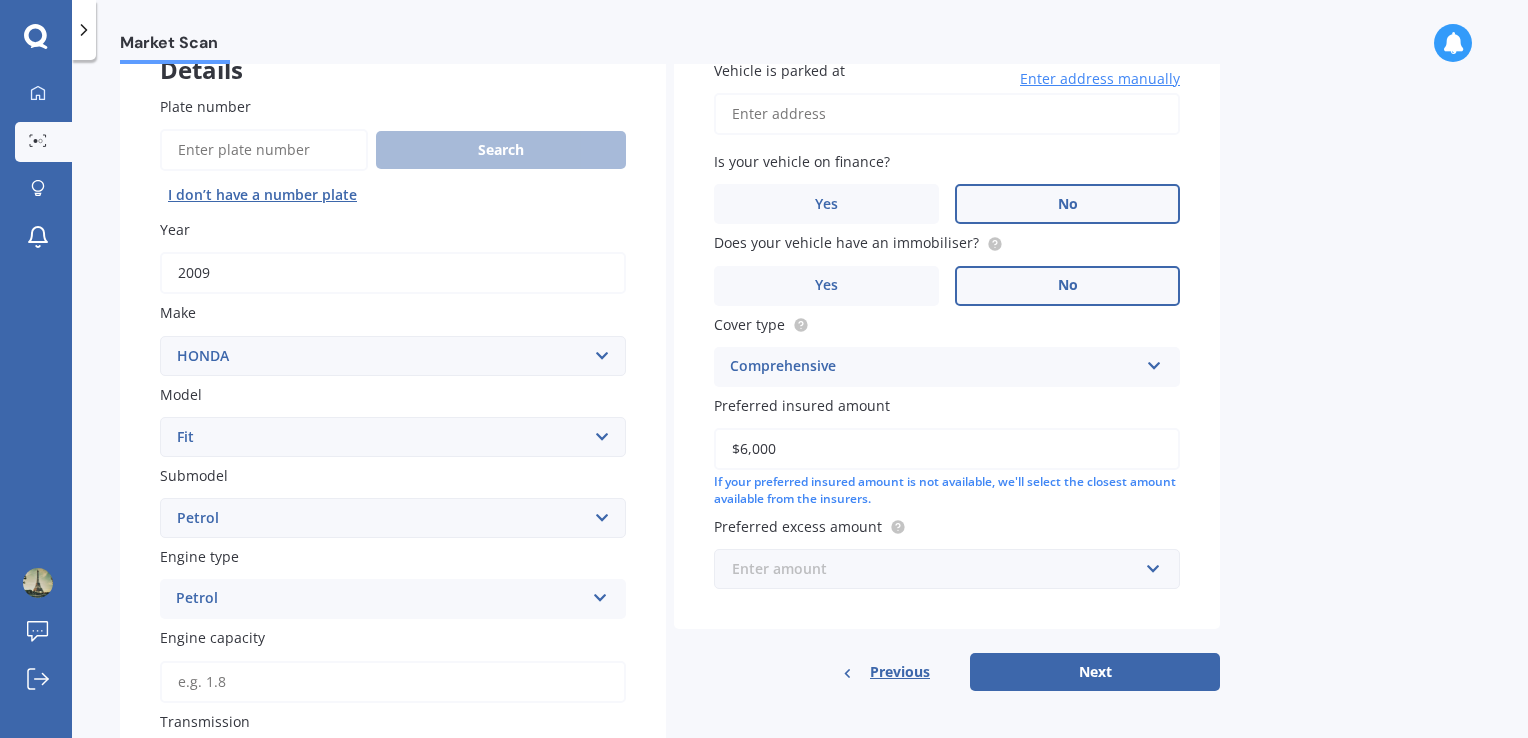 click at bounding box center (940, 569) 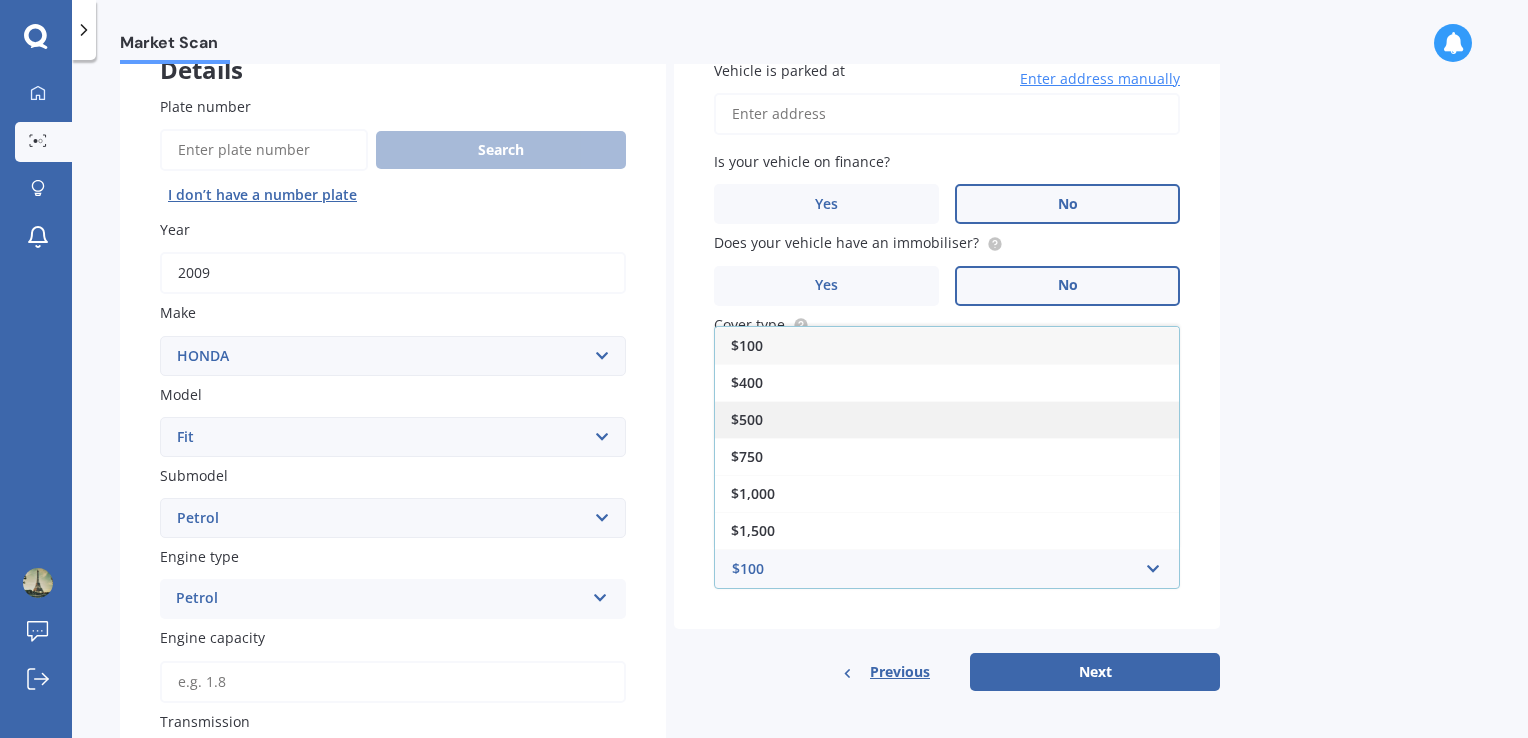 click on "$500" at bounding box center (947, 419) 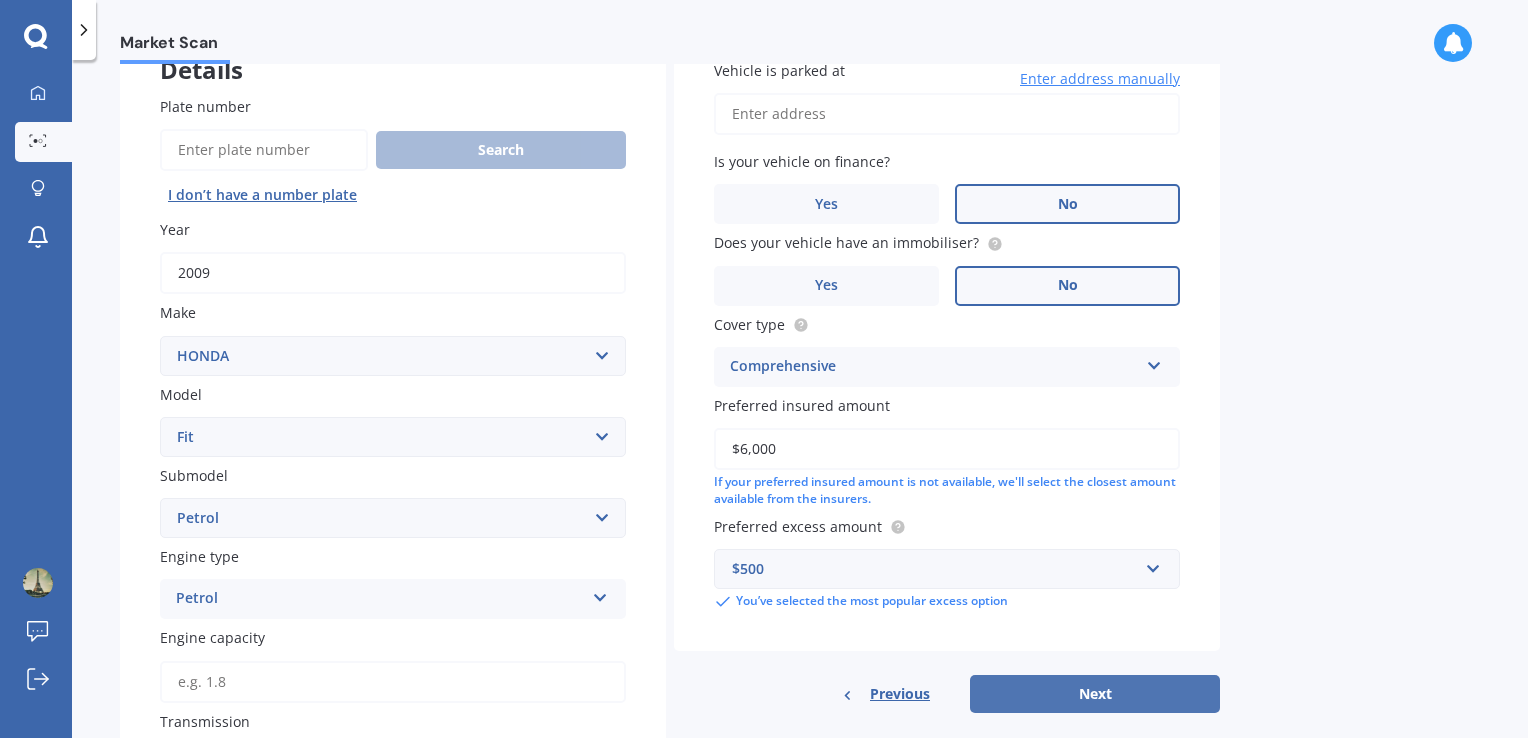 click on "Next" at bounding box center (1095, 694) 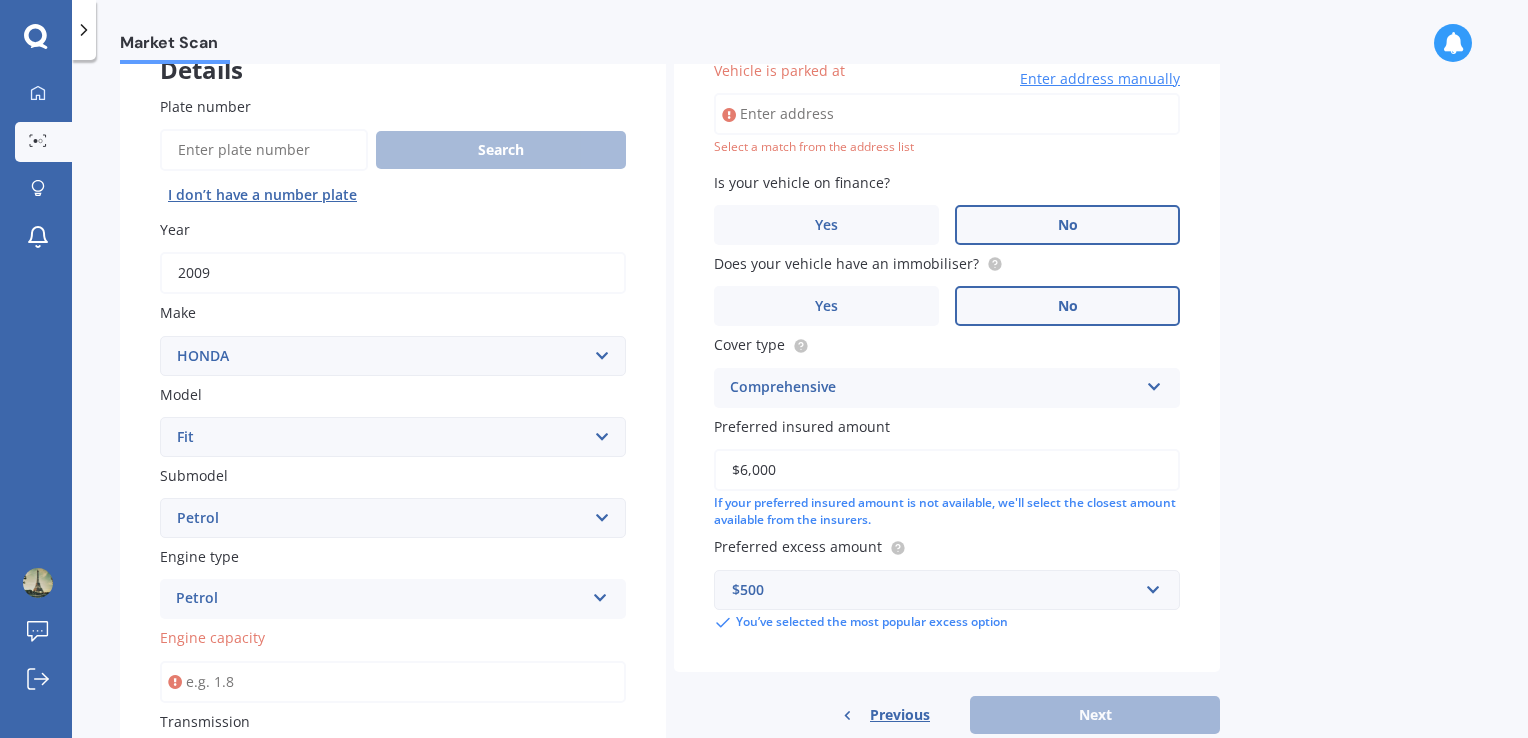 click on "Vehicle is parked at" at bounding box center (947, 114) 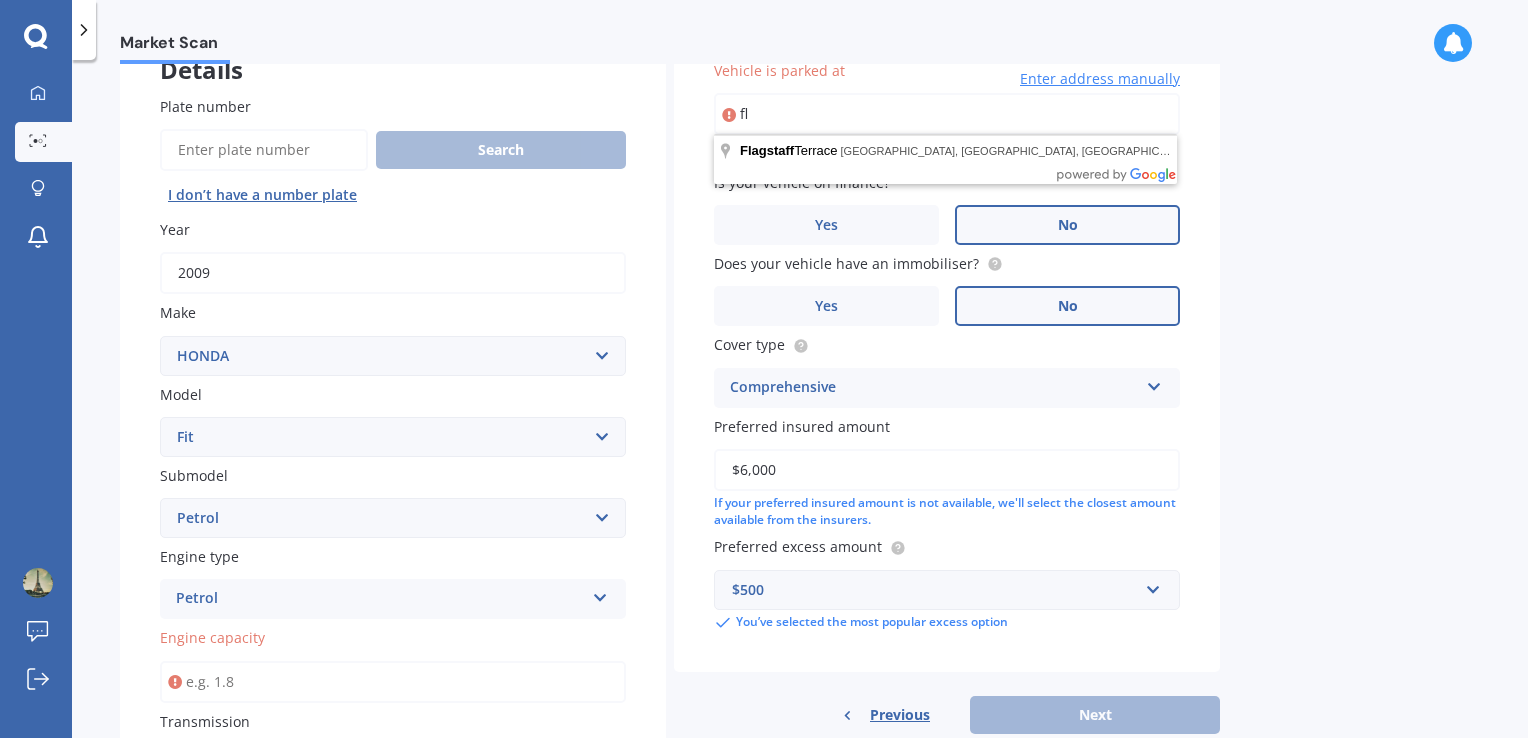 type on "f" 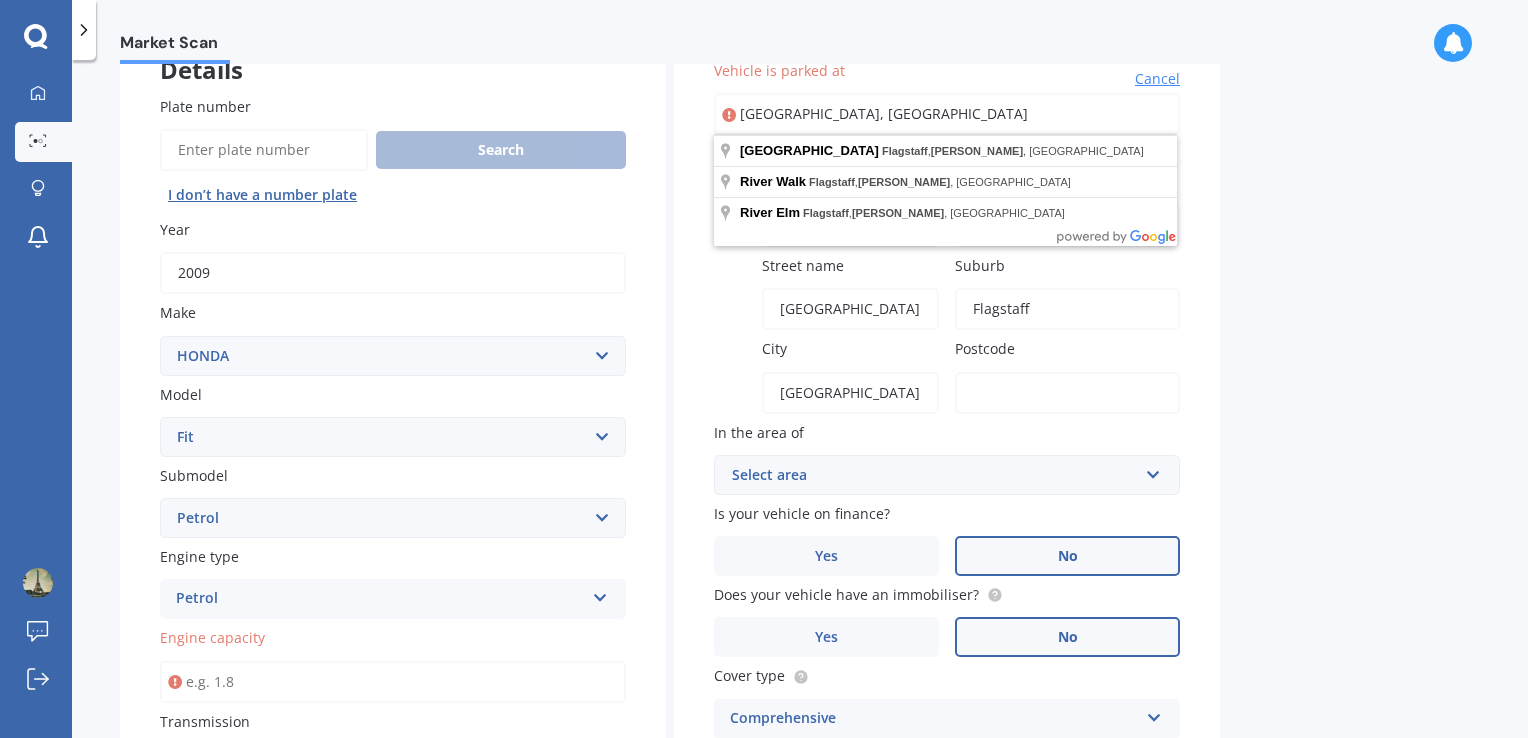 drag, startPoint x: 811, startPoint y: 114, endPoint x: 776, endPoint y: 114, distance: 35 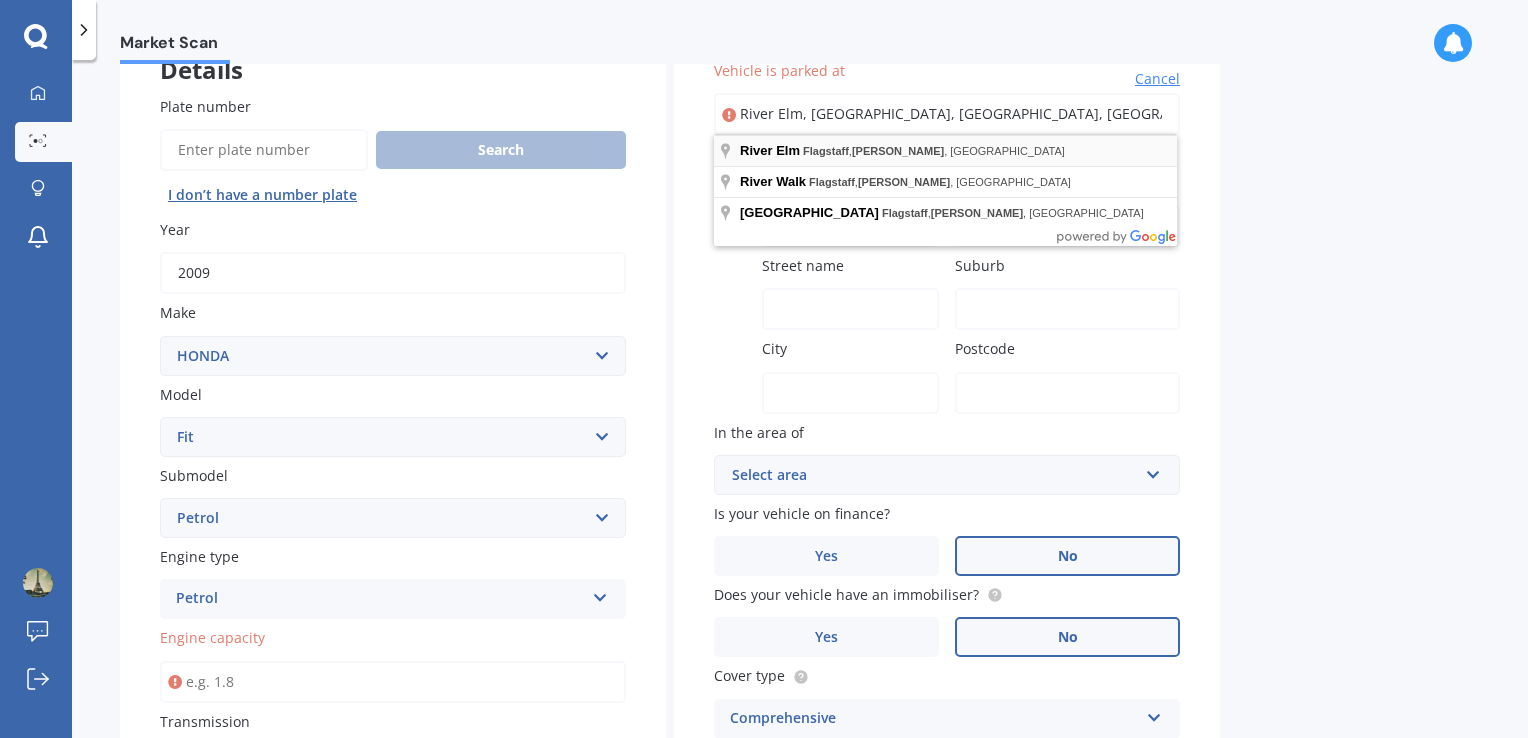 type on "River Elm, Flagstaff, Hamilton 3210" 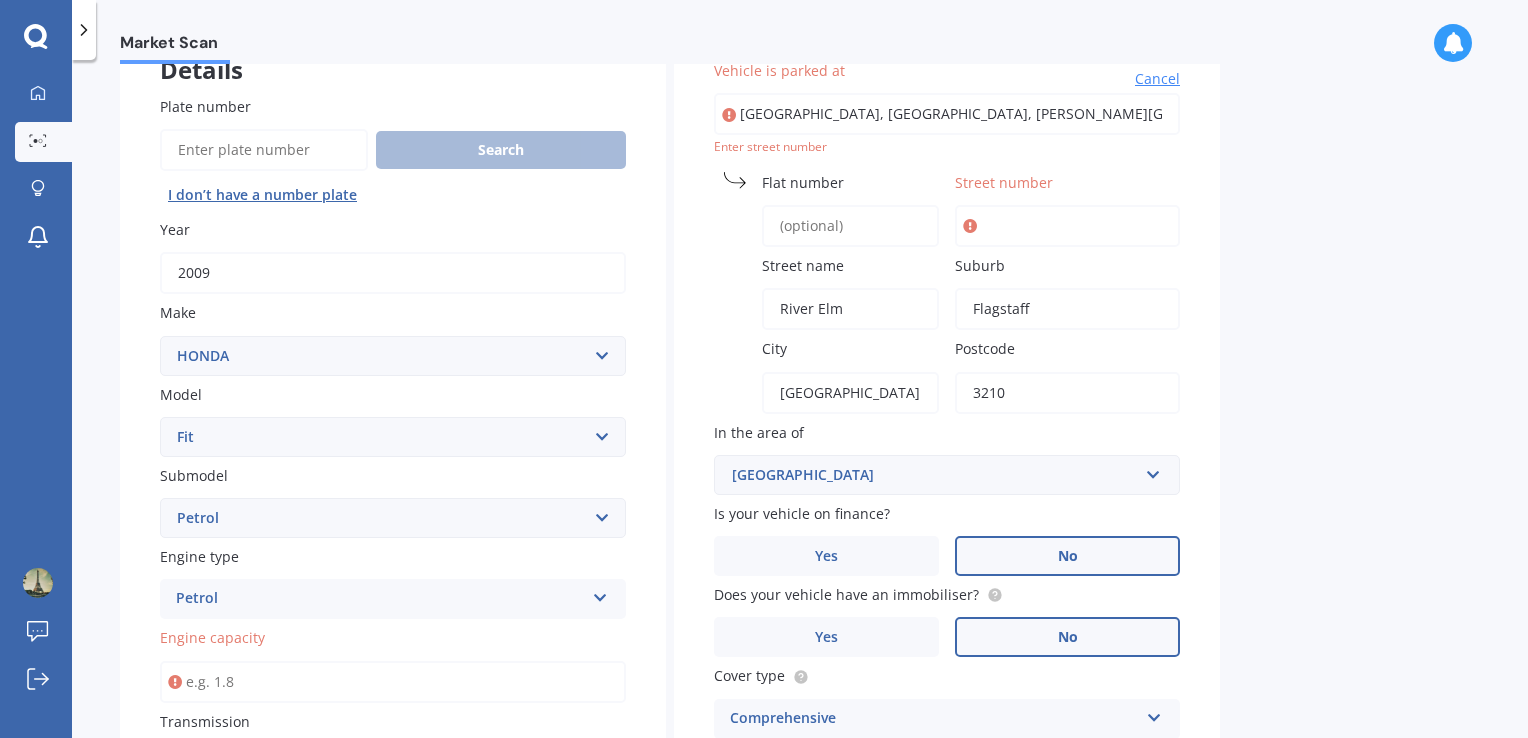 click on "Market Scan Vehicle Market Scan 70 % We just need a few more details to provide an accurate quote Details Plate number Search I don’t have a number plate Year 2009 Make Select make AC ALFA ROMEO ASTON MARTIN AUDI AUSTIN BEDFORD Bentley BMW BYD CADILLAC CAN-AM CHERY CHEVROLET CHRYSLER Citroen CRUISEAIR CUPRA DAEWOO DAIHATSU DAIMLER DAMON DIAHATSU DODGE EXOCET FACTORY FIVE FERRARI FIAT Fiord FLEETWOOD FORD FOTON FRASER GEELY GENESIS GEORGIE BOY GMC GREAT WALL GWM HAVAL HILLMAN HINO HOLDEN HOLIDAY RAMBLER HONDA HUMMER HYUNDAI INFINITI ISUZU IVECO JAC JAECOO JAGUAR JEEP KGM KIA LADA LAMBORGHINI LANCIA LANDROVER LDV LEXUS LINCOLN LOTUS LUNAR M.G M.G. MAHINDRA MASERATI MAZDA MCLAREN MERCEDES AMG Mercedes Benz MERCEDES-AMG MERCURY MINI MITSUBISHI MORGAN MORRIS NEWMAR NISSAN OMODA OPEL OXFORD PEUGEOT Plymouth Polestar PONTIAC PORSCHE PROTON RAM Range Rover Rayne RENAULT ROLLS ROYCE ROVER SAAB SATURN SEAT SHELBY SKODA SMART SSANGYONG SUBARU SUZUKI TATA TESLA TIFFIN Toyota TRIUMPH TVR Vauxhall VOLKSWAGEN VOLVO ZX CRX" at bounding box center (800, 403) 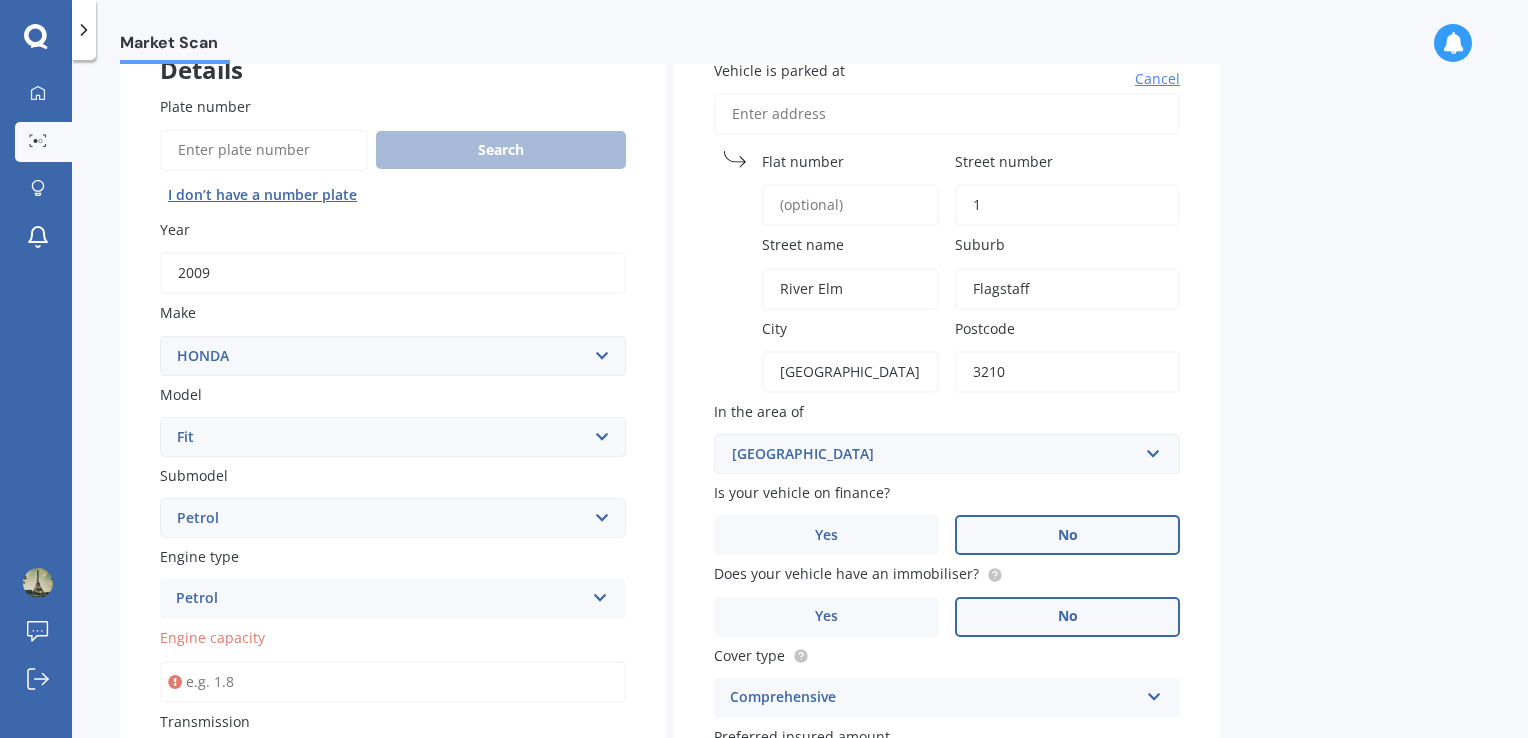 type on "1" 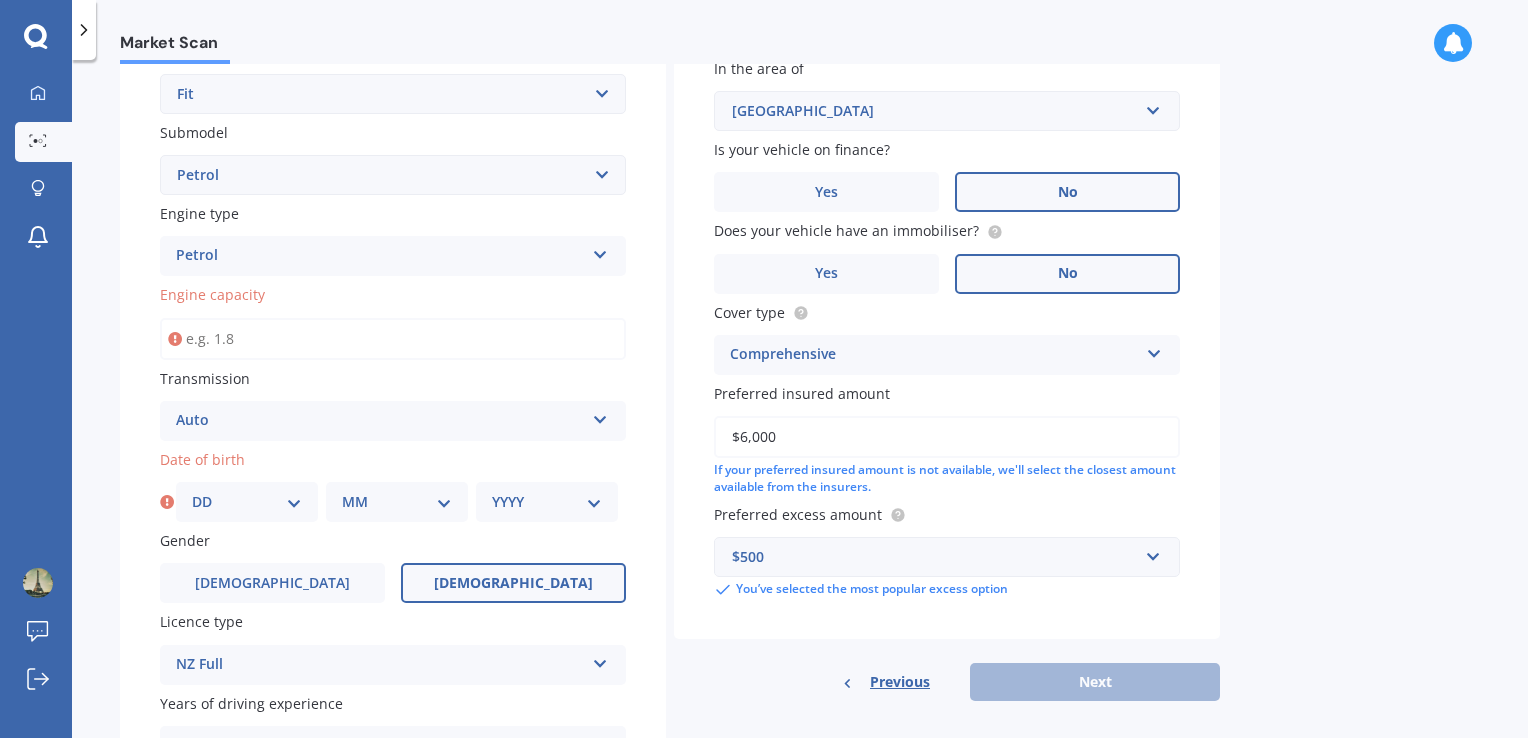 scroll, scrollTop: 576, scrollLeft: 0, axis: vertical 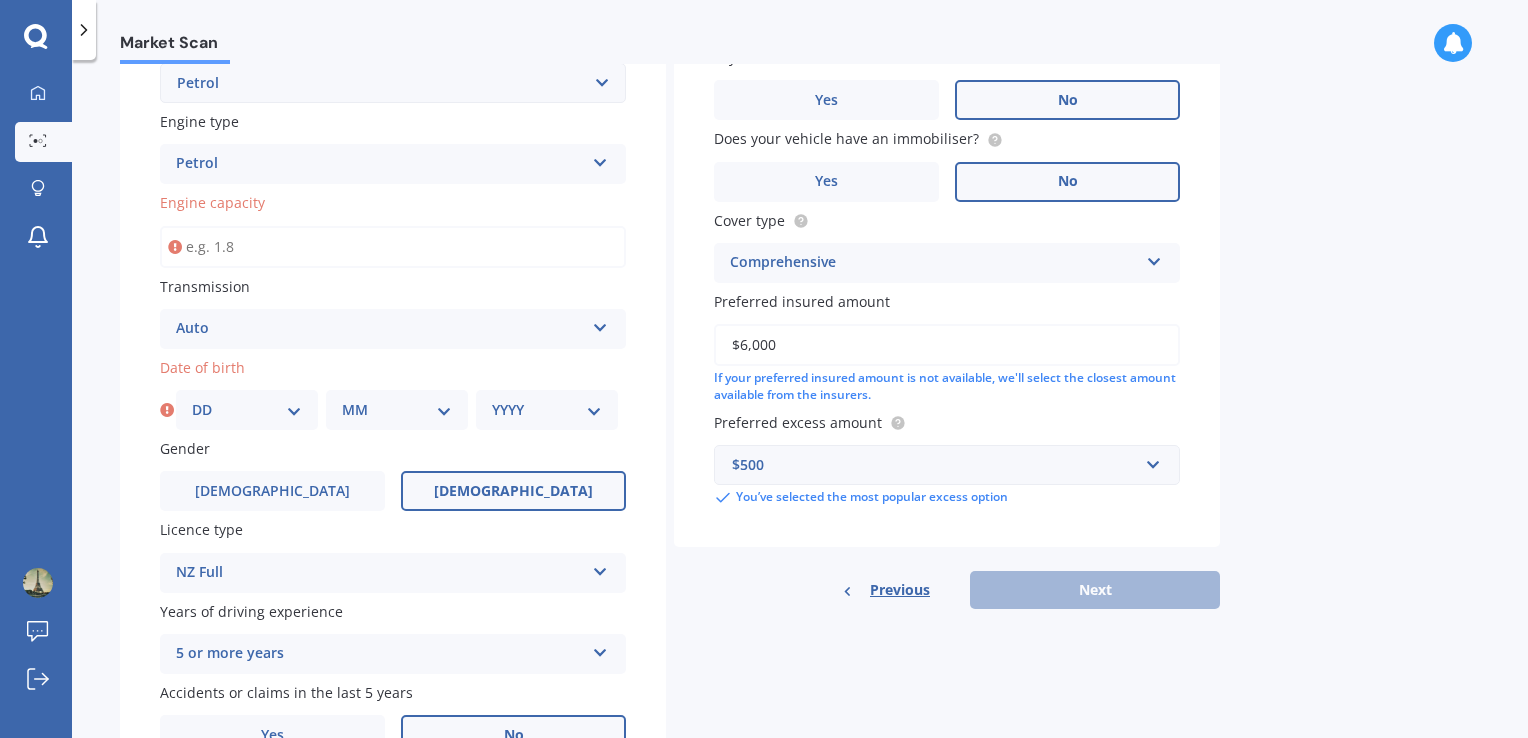 click on "DD 01 02 03 04 05 06 07 08 09 10 11 12 13 14 15 16 17 18 19 20 21 22 23 24 25 26 27 28 29 30 31" at bounding box center (247, 410) 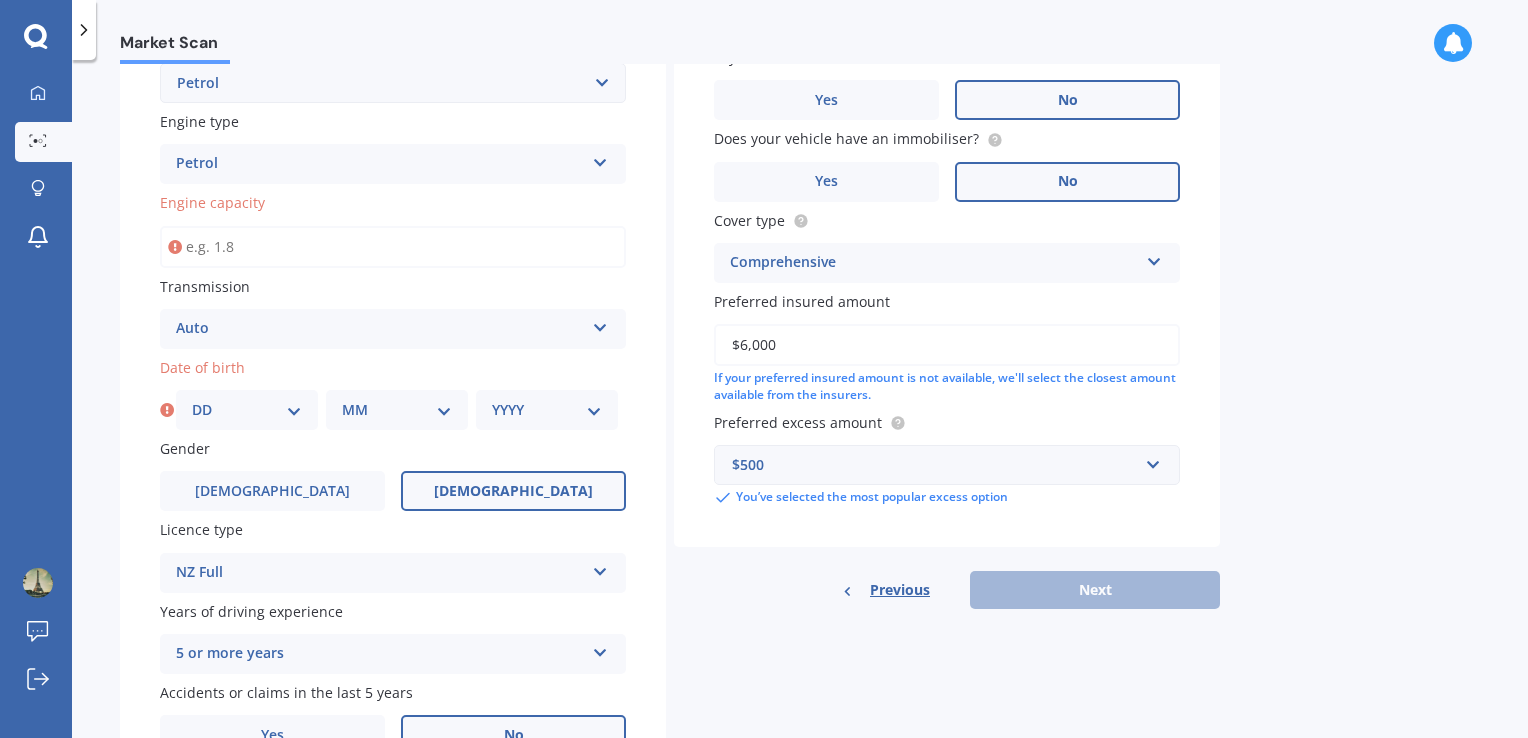 select on "11" 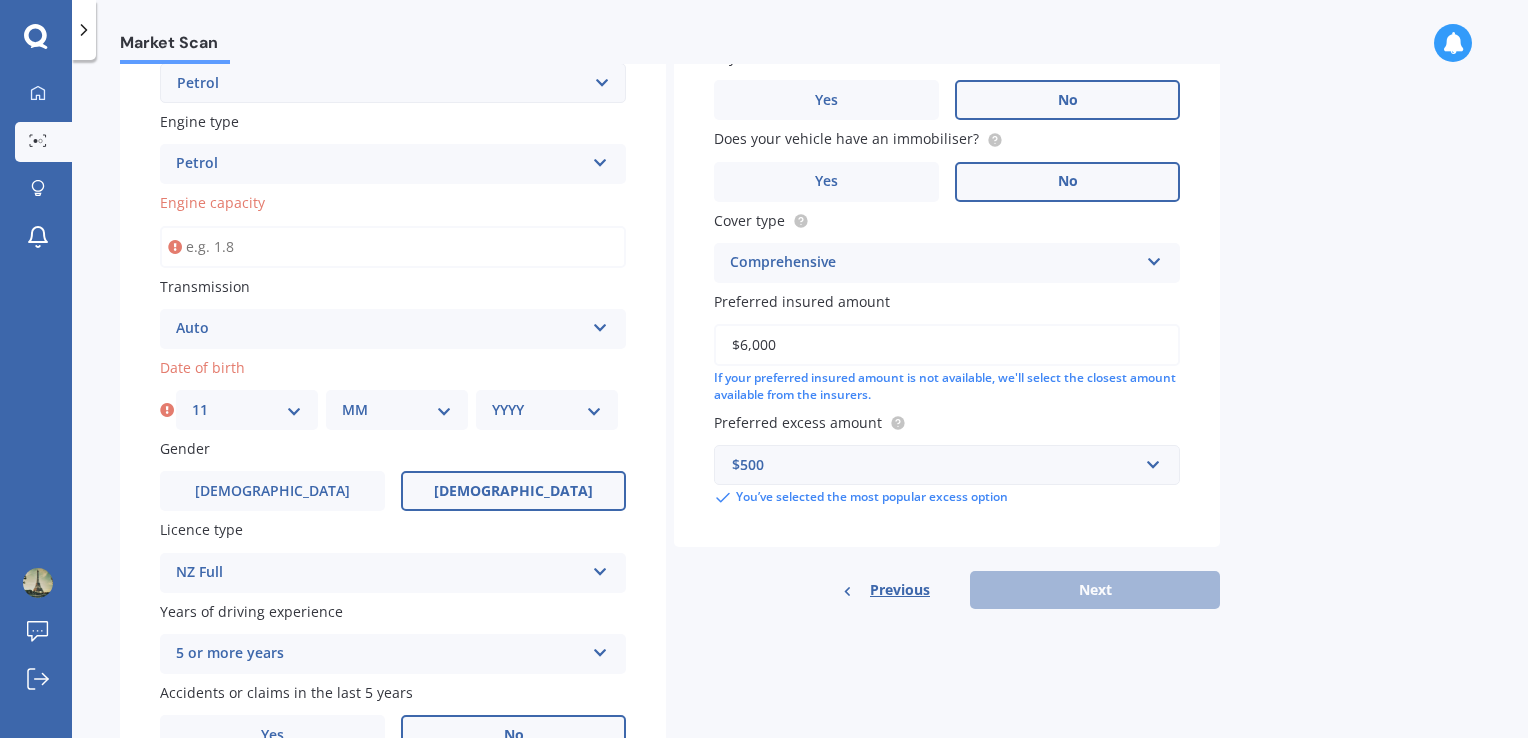 click on "DD 01 02 03 04 05 06 07 08 09 10 11 12 13 14 15 16 17 18 19 20 21 22 23 24 25 26 27 28 29 30 31" at bounding box center (247, 410) 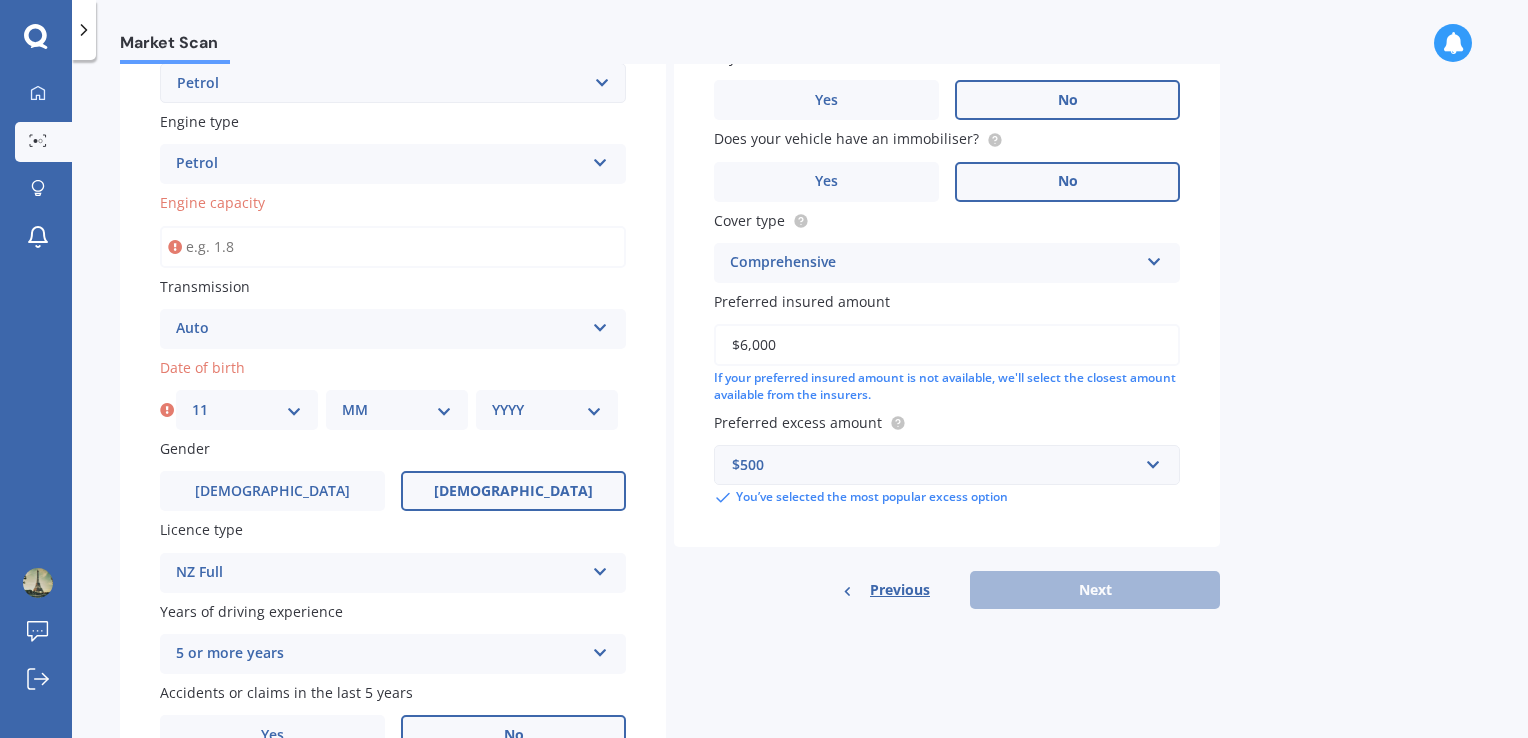 click on "MM 01 02 03 04 05 06 07 08 09 10 11 12" at bounding box center [397, 410] 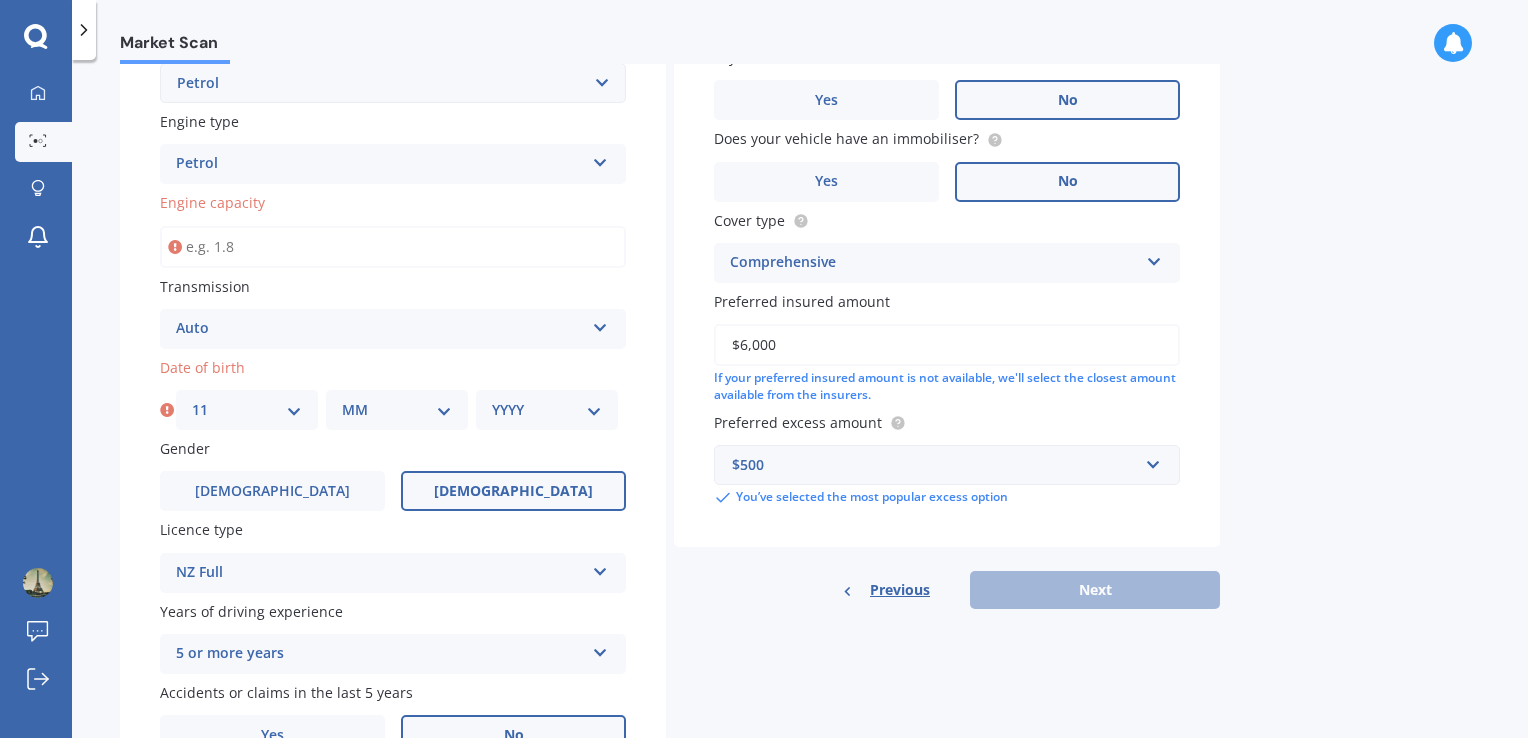 select on "01" 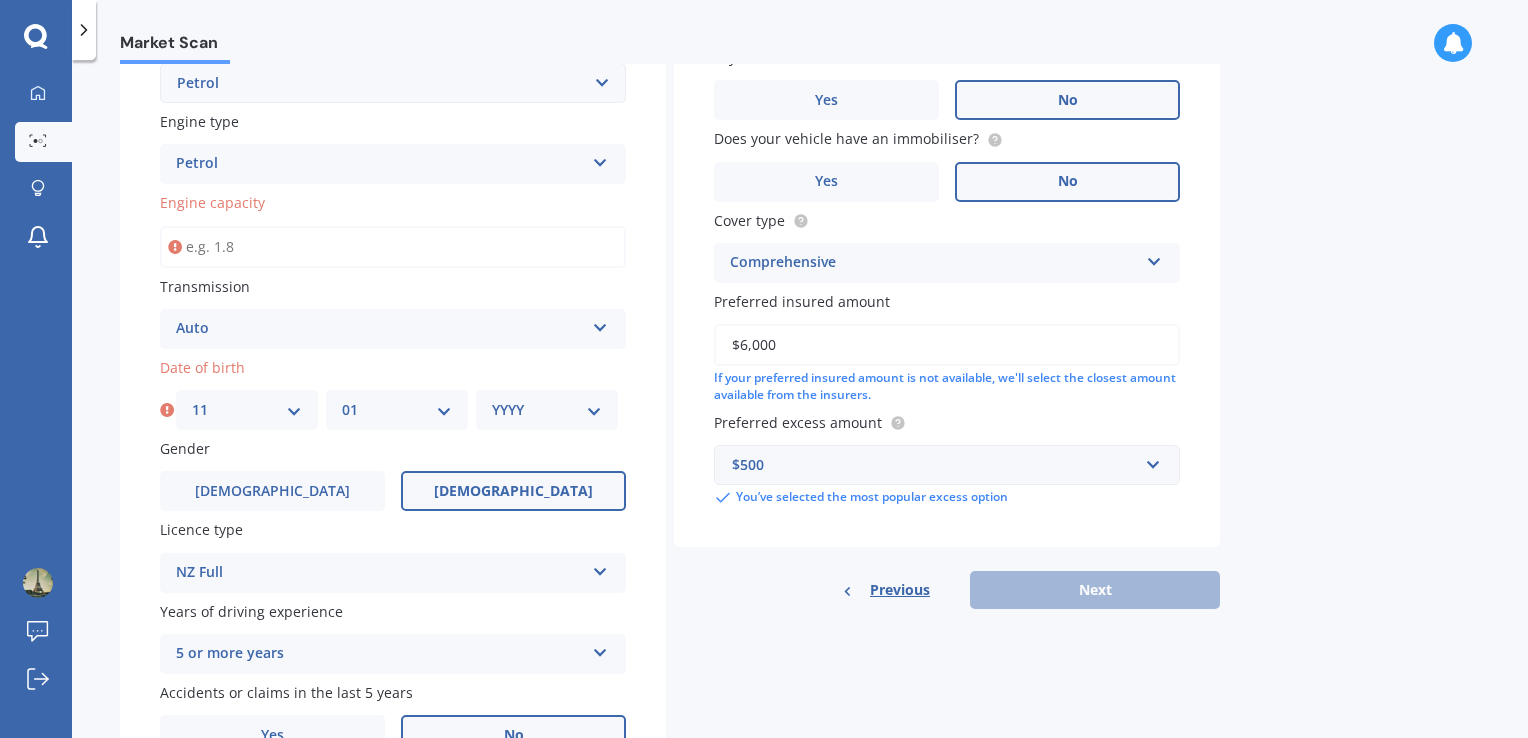 click on "MM 01 02 03 04 05 06 07 08 09 10 11 12" at bounding box center [397, 410] 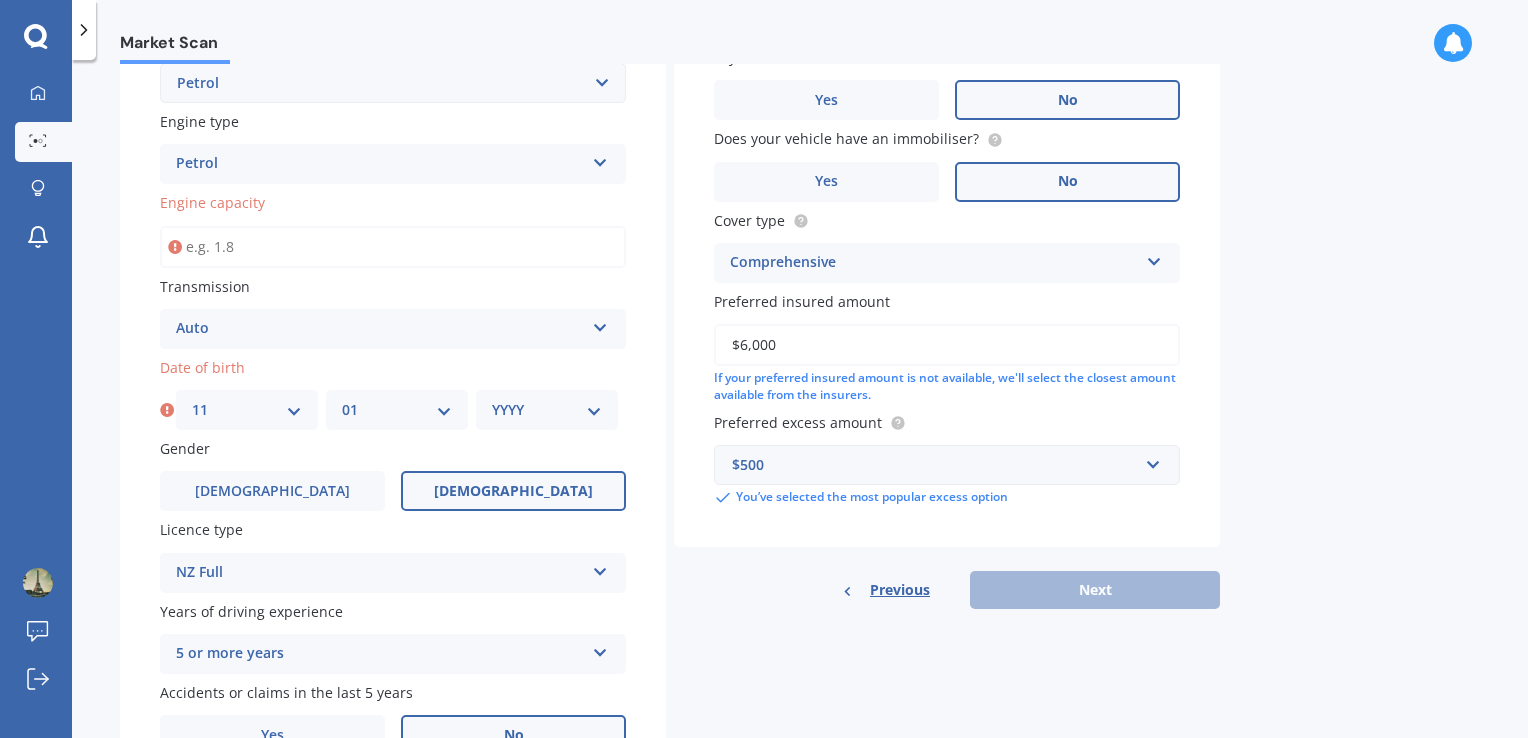 select on "1977" 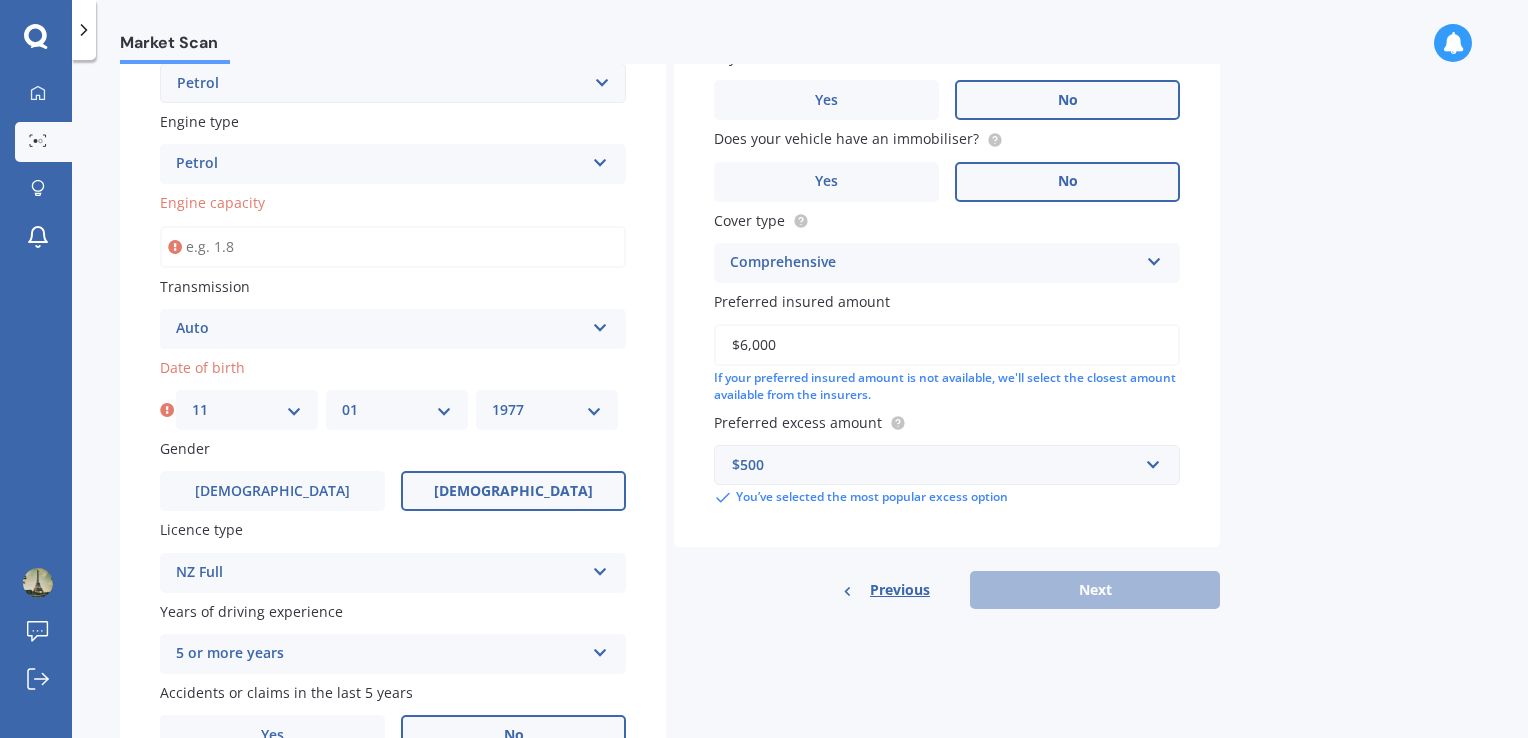 click on "YYYY 2025 2024 2023 2022 2021 2020 2019 2018 2017 2016 2015 2014 2013 2012 2011 2010 2009 2008 2007 2006 2005 2004 2003 2002 2001 2000 1999 1998 1997 1996 1995 1994 1993 1992 1991 1990 1989 1988 1987 1986 1985 1984 1983 1982 1981 1980 1979 1978 1977 1976 1975 1974 1973 1972 1971 1970 1969 1968 1967 1966 1965 1964 1963 1962 1961 1960 1959 1958 1957 1956 1955 1954 1953 1952 1951 1950 1949 1948 1947 1946 1945 1944 1943 1942 1941 1940 1939 1938 1937 1936 1935 1934 1933 1932 1931 1930 1929 1928 1927 1926" at bounding box center (547, 410) 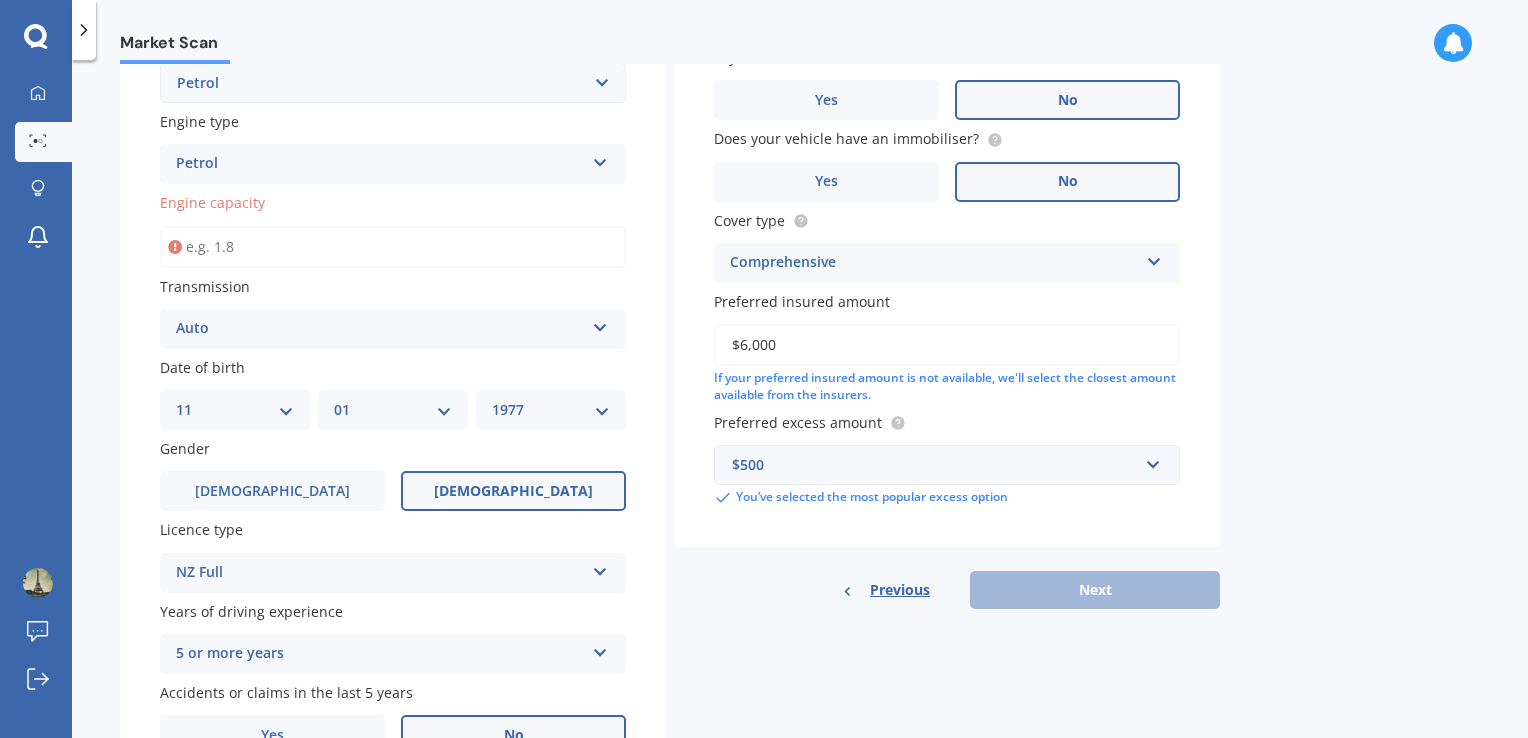click on "Market Scan Vehicle Market Scan 70 % We just need a few more details to provide an accurate quote Details Plate number Search I don’t have a number plate Year 2009 Make Select make AC ALFA ROMEO ASTON MARTIN AUDI AUSTIN BEDFORD Bentley BMW BYD CADILLAC CAN-AM CHERY CHEVROLET CHRYSLER Citroen CRUISEAIR CUPRA DAEWOO DAIHATSU DAIMLER DAMON DIAHATSU DODGE EXOCET FACTORY FIVE FERRARI FIAT Fiord FLEETWOOD FORD FOTON FRASER GEELY GENESIS GEORGIE BOY GMC GREAT WALL GWM HAVAL HILLMAN HINO HOLDEN HOLIDAY RAMBLER HONDA HUMMER HYUNDAI INFINITI ISUZU IVECO JAC JAECOO JAGUAR JEEP KGM KIA LADA LAMBORGHINI LANCIA LANDROVER LDV LEXUS LINCOLN LOTUS LUNAR M.G M.G. MAHINDRA MASERATI MAZDA MCLAREN MERCEDES AMG Mercedes Benz MERCEDES-AMG MERCURY MINI MITSUBISHI MORGAN MORRIS NEWMAR NISSAN OMODA OPEL OXFORD PEUGEOT Plymouth Polestar PONTIAC PORSCHE PROTON RAM Range Rover Rayne RENAULT ROLLS ROYCE ROVER SAAB SATURN SEAT SHELBY SKODA SMART SSANGYONG SUBARU SUZUKI TATA TESLA TIFFIN Toyota TRIUMPH TVR Vauxhall VOLKSWAGEN VOLVO ZX CRX" at bounding box center [800, 403] 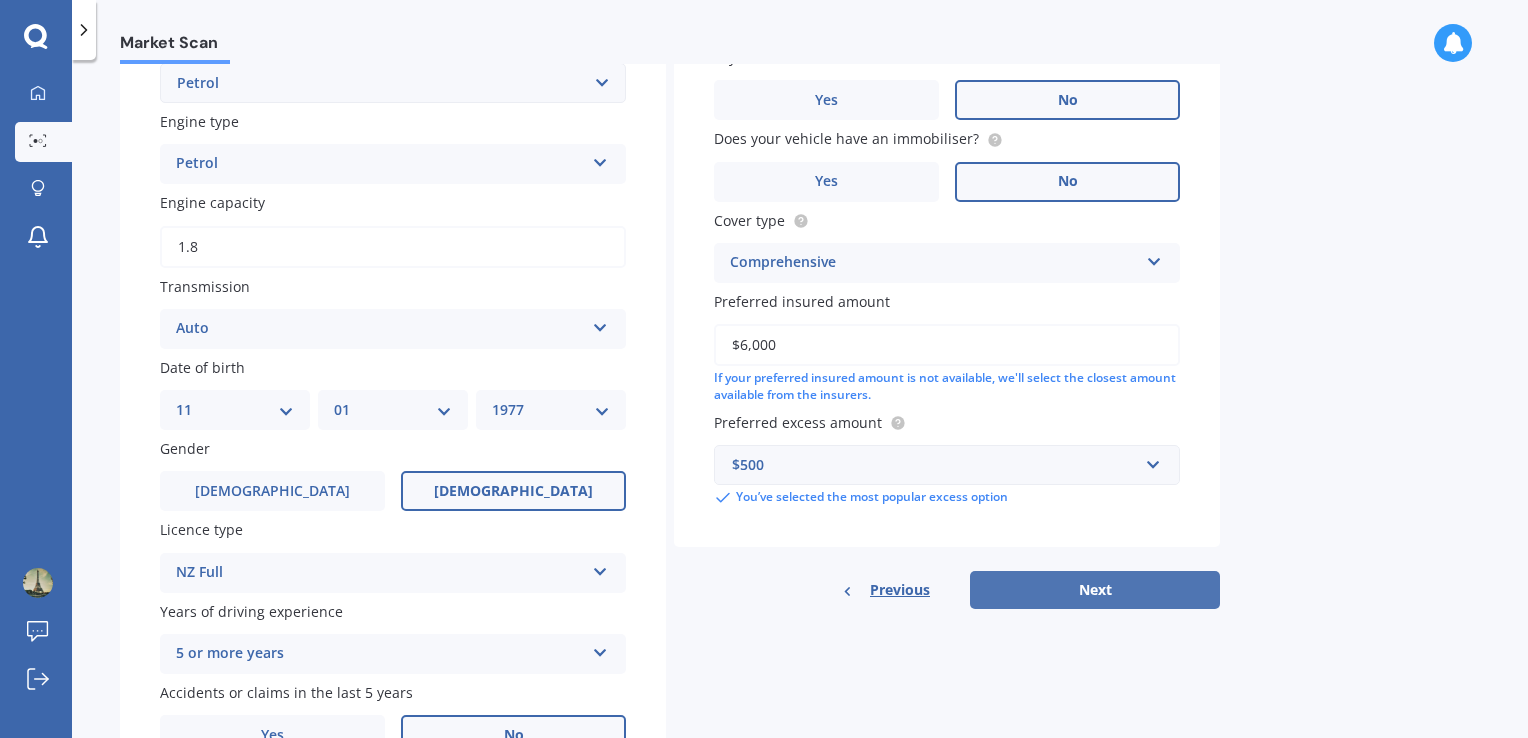 type on "1.8" 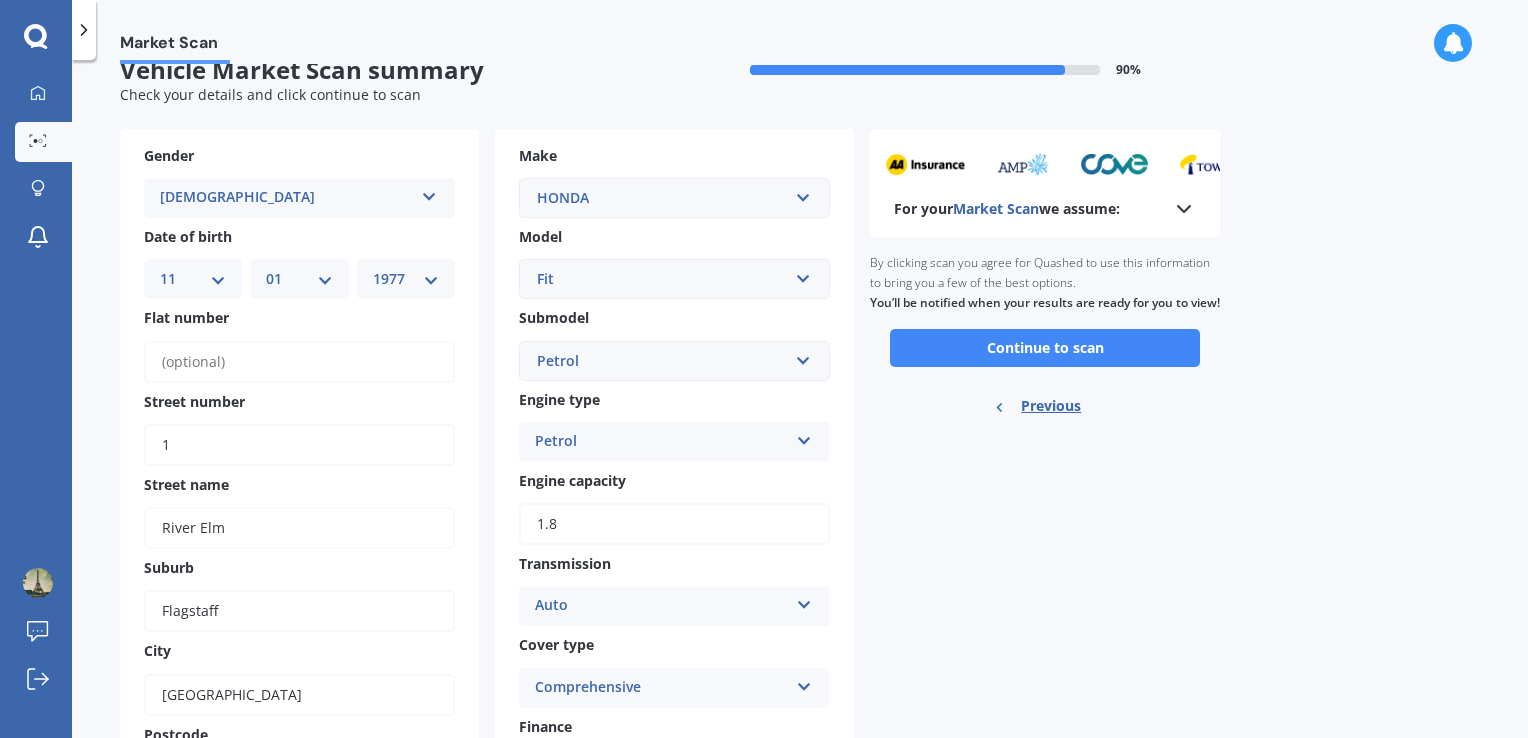 scroll, scrollTop: 0, scrollLeft: 0, axis: both 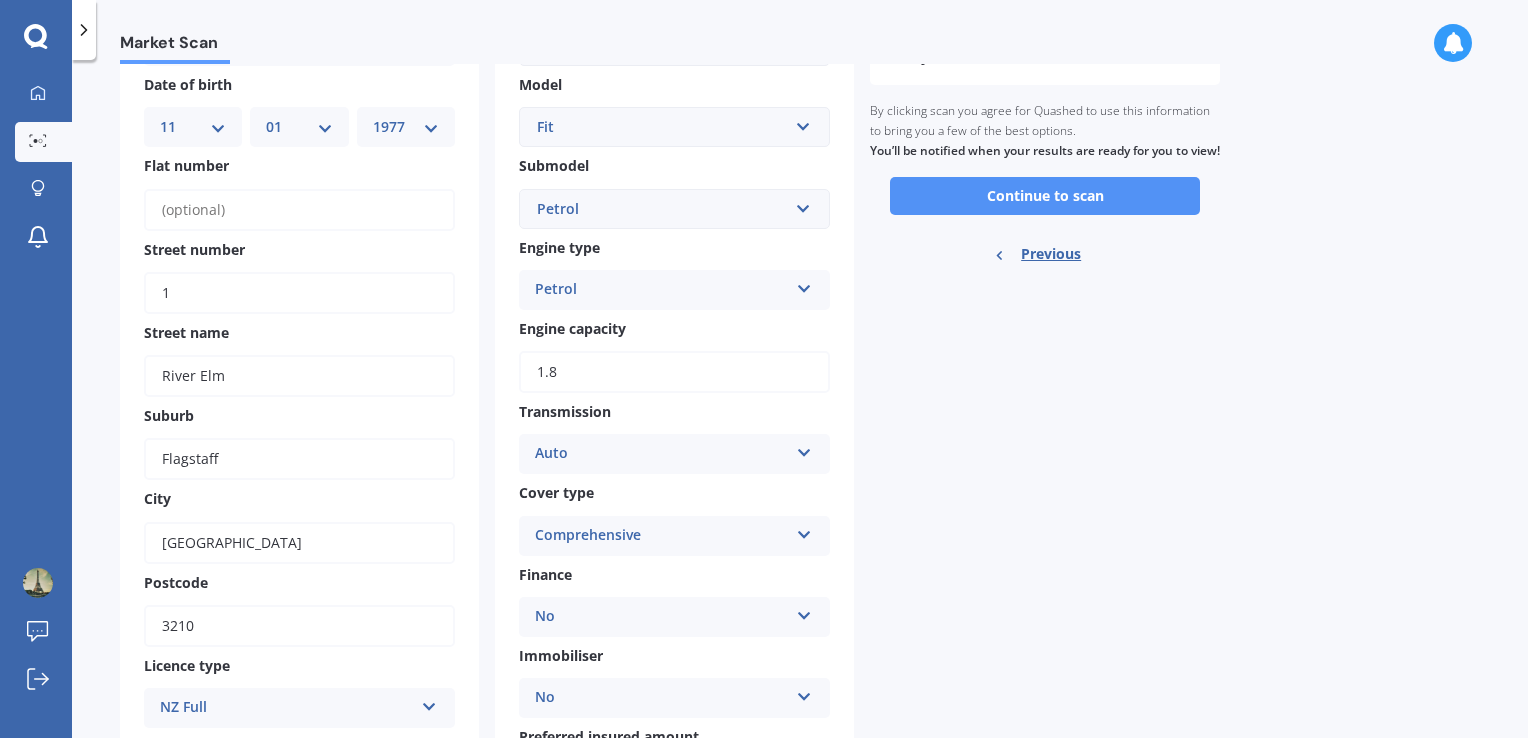 click on "Continue to scan" at bounding box center [1045, 196] 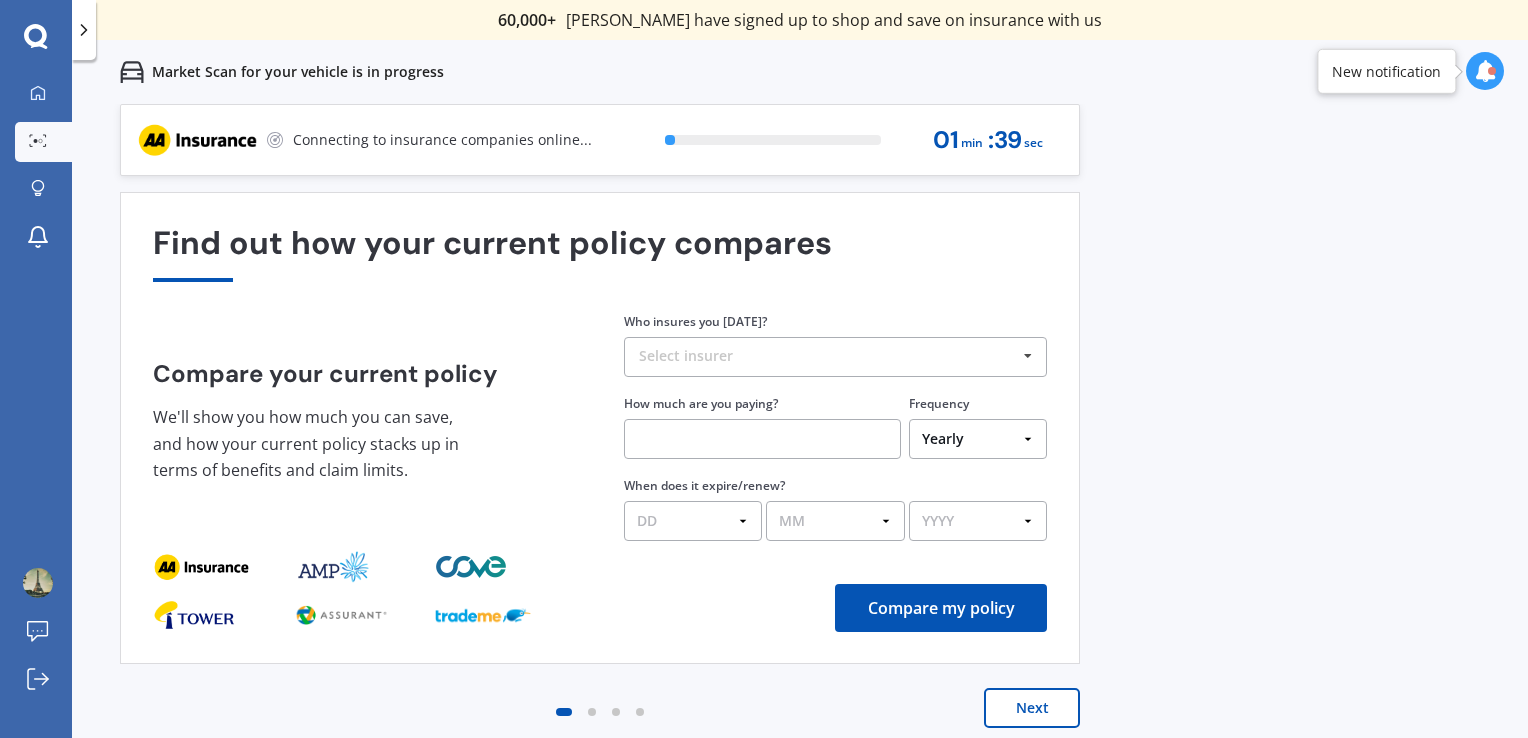 scroll, scrollTop: 0, scrollLeft: 0, axis: both 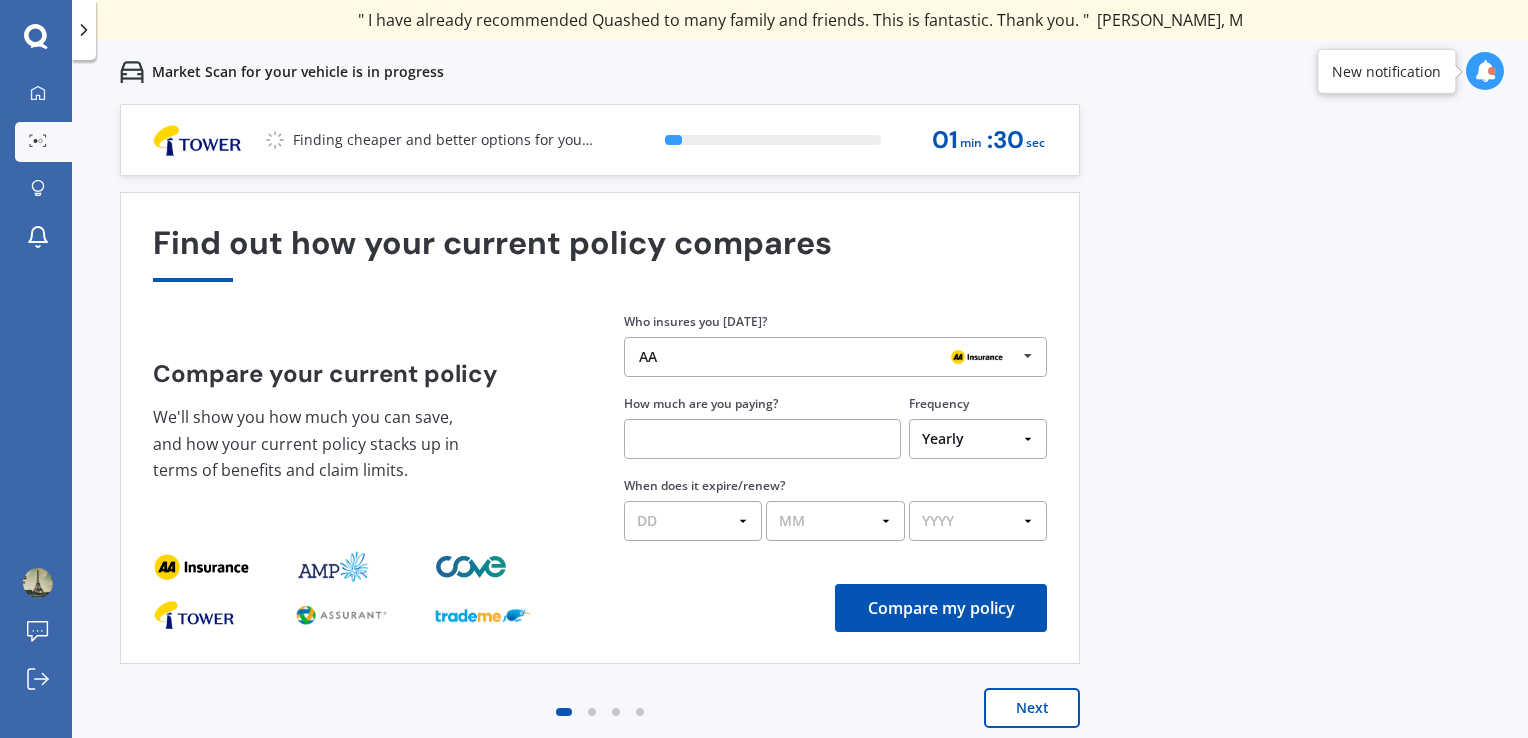 click at bounding box center [762, 439] 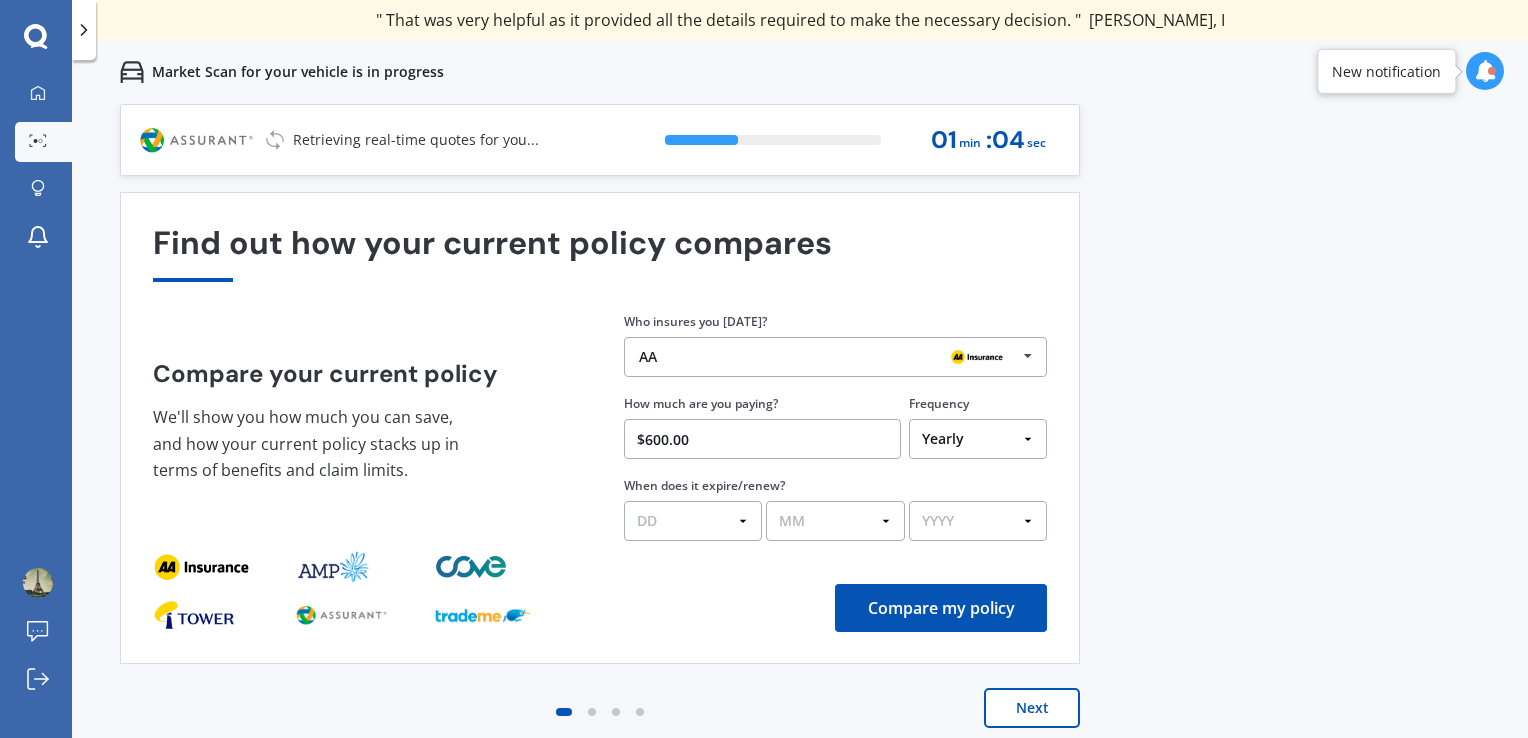 type on "$600.00" 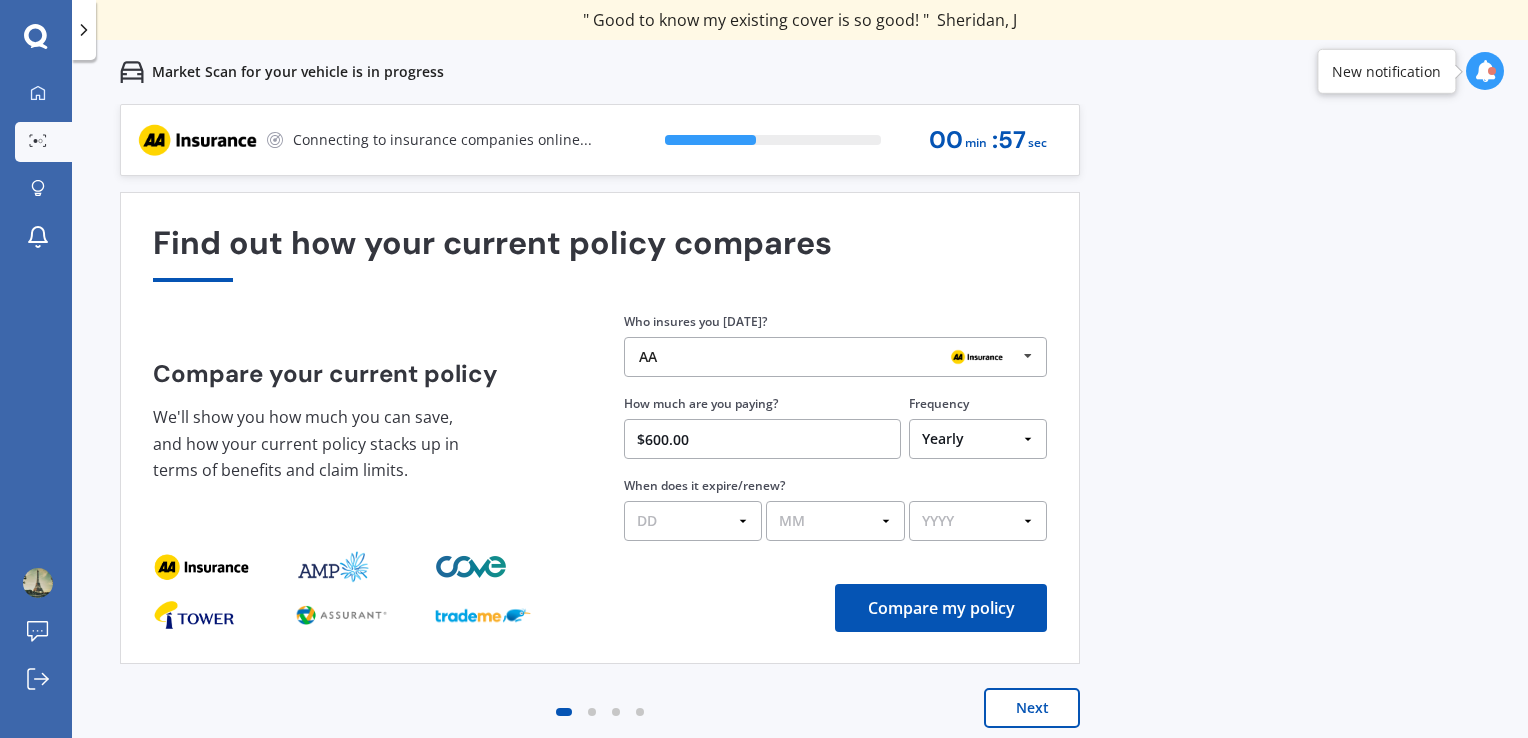 click on "DD 01 02 03 04 05 06 07 08 09 10 11 12 13 14 15 16 17 18 19 20 21 22 23 24 25 26 27 28 29 30 31" at bounding box center [693, 521] 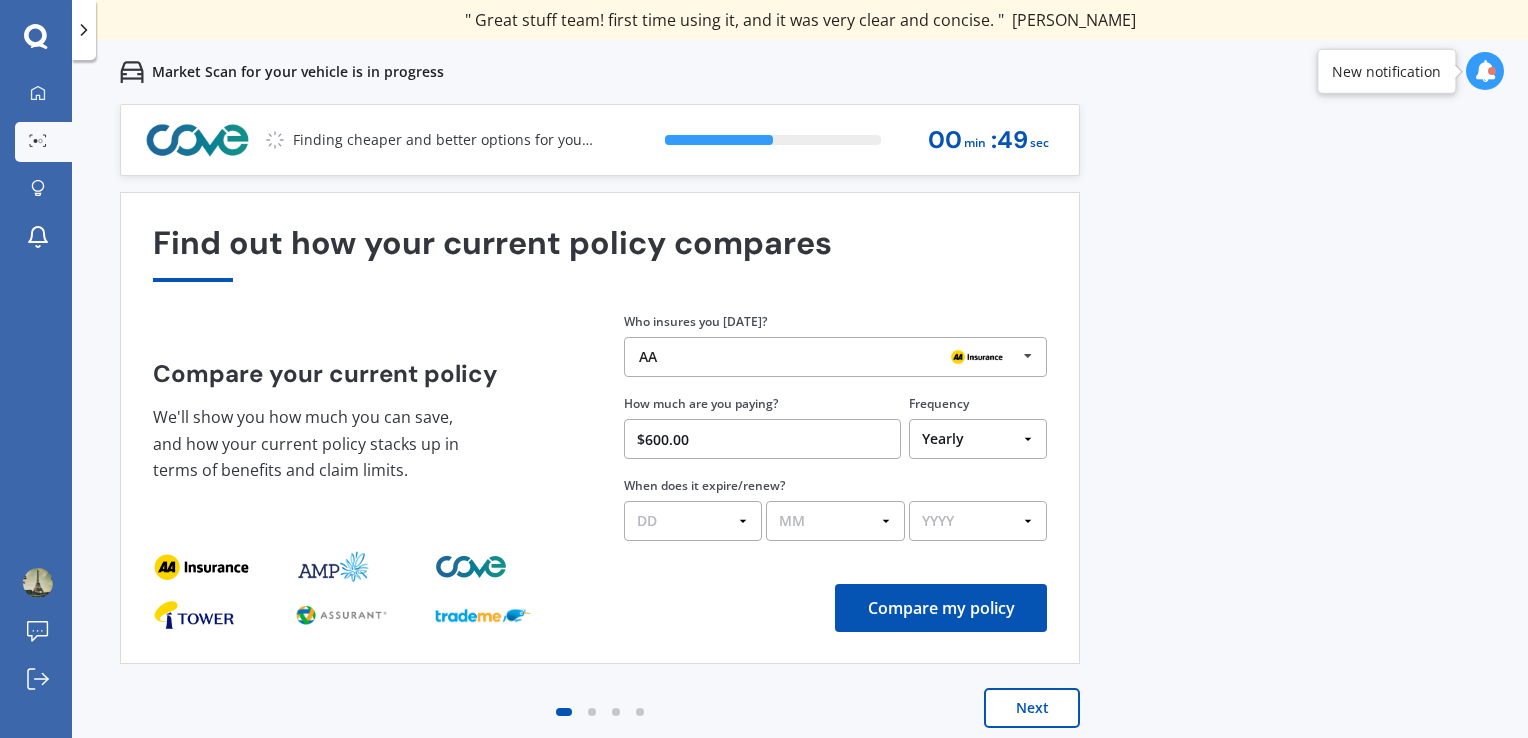 select on "01" 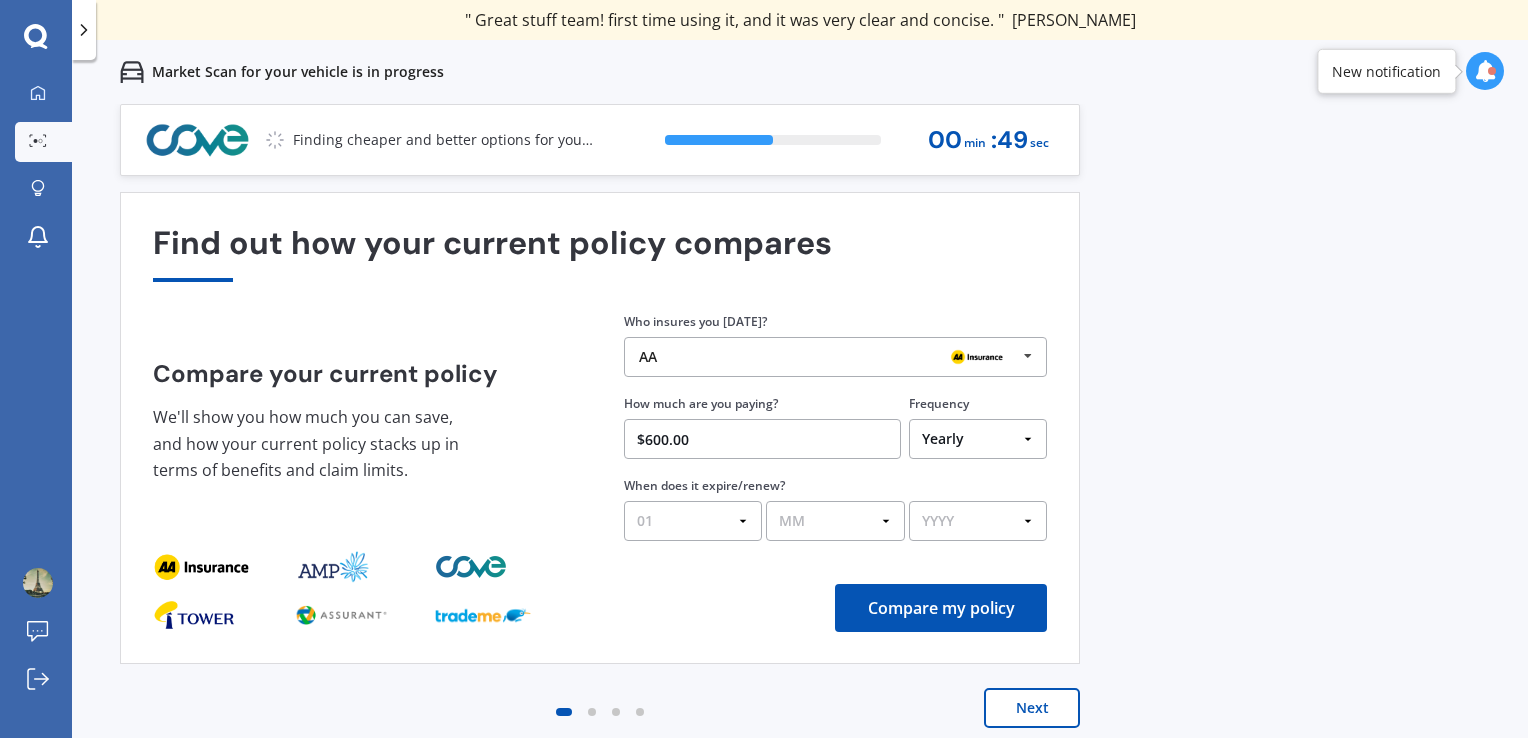 click on "DD 01 02 03 04 05 06 07 08 09 10 11 12 13 14 15 16 17 18 19 20 21 22 23 24 25 26 27 28 29 30 31" at bounding box center (693, 521) 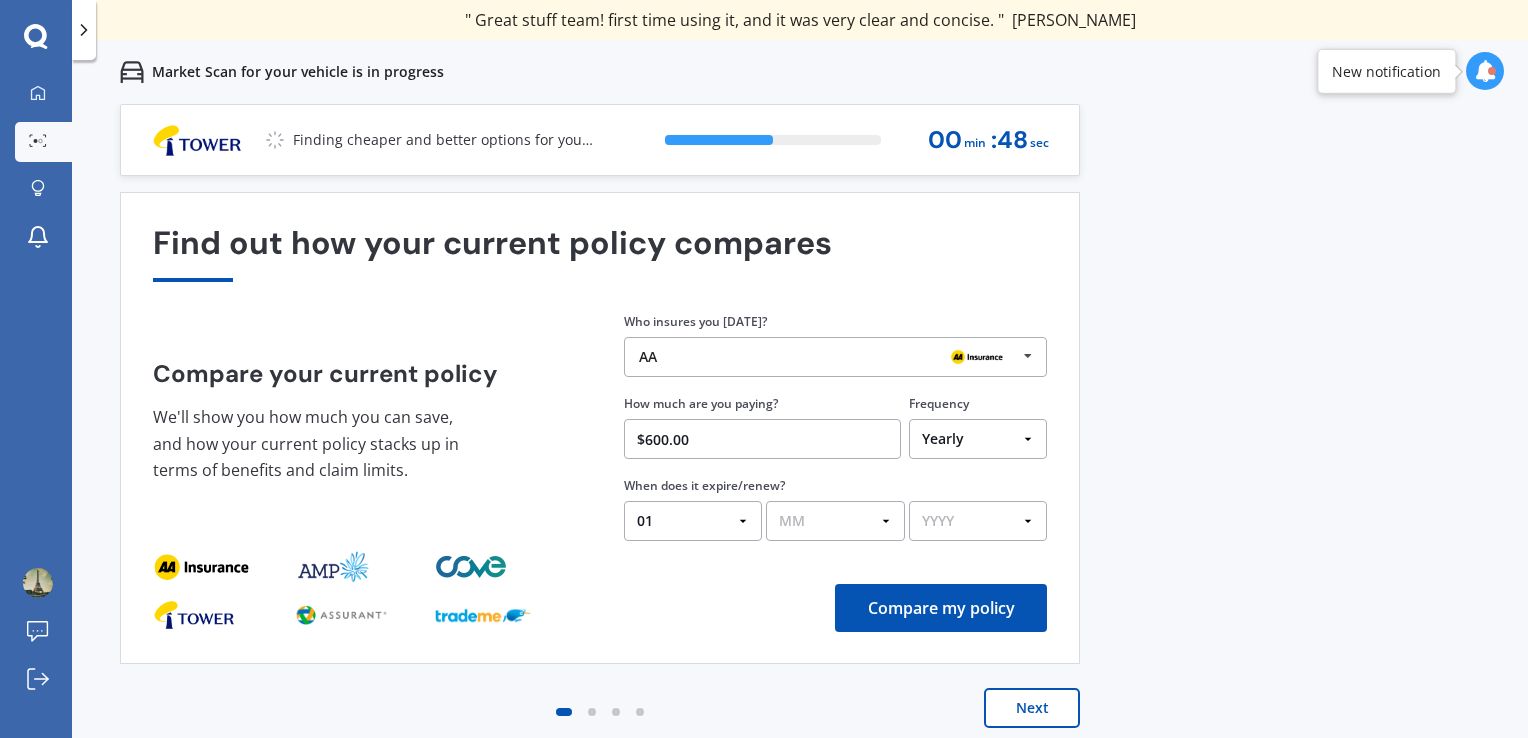 click on "MM 01 02 03 04 05 06 07 08 09 10 11 12" at bounding box center (835, 521) 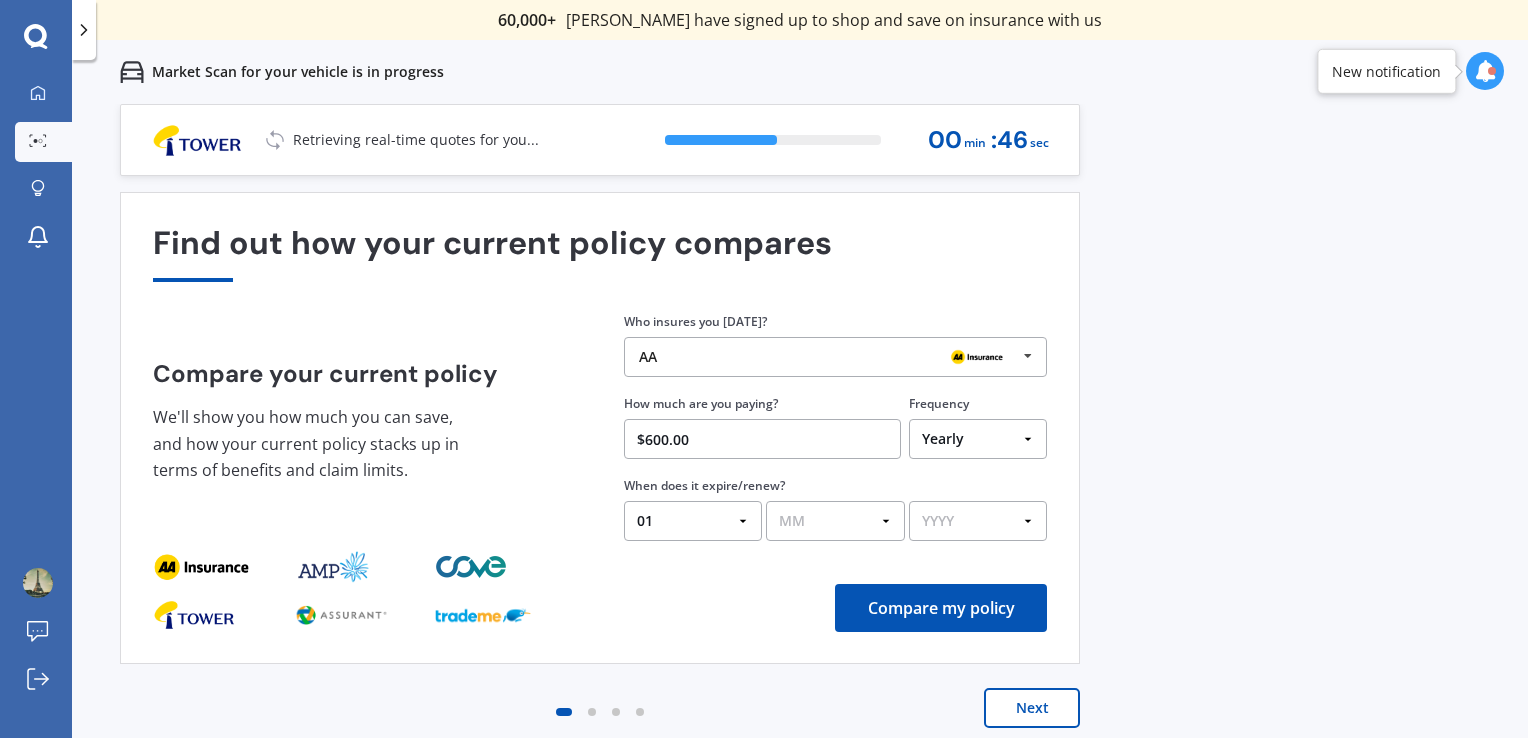 select on "09" 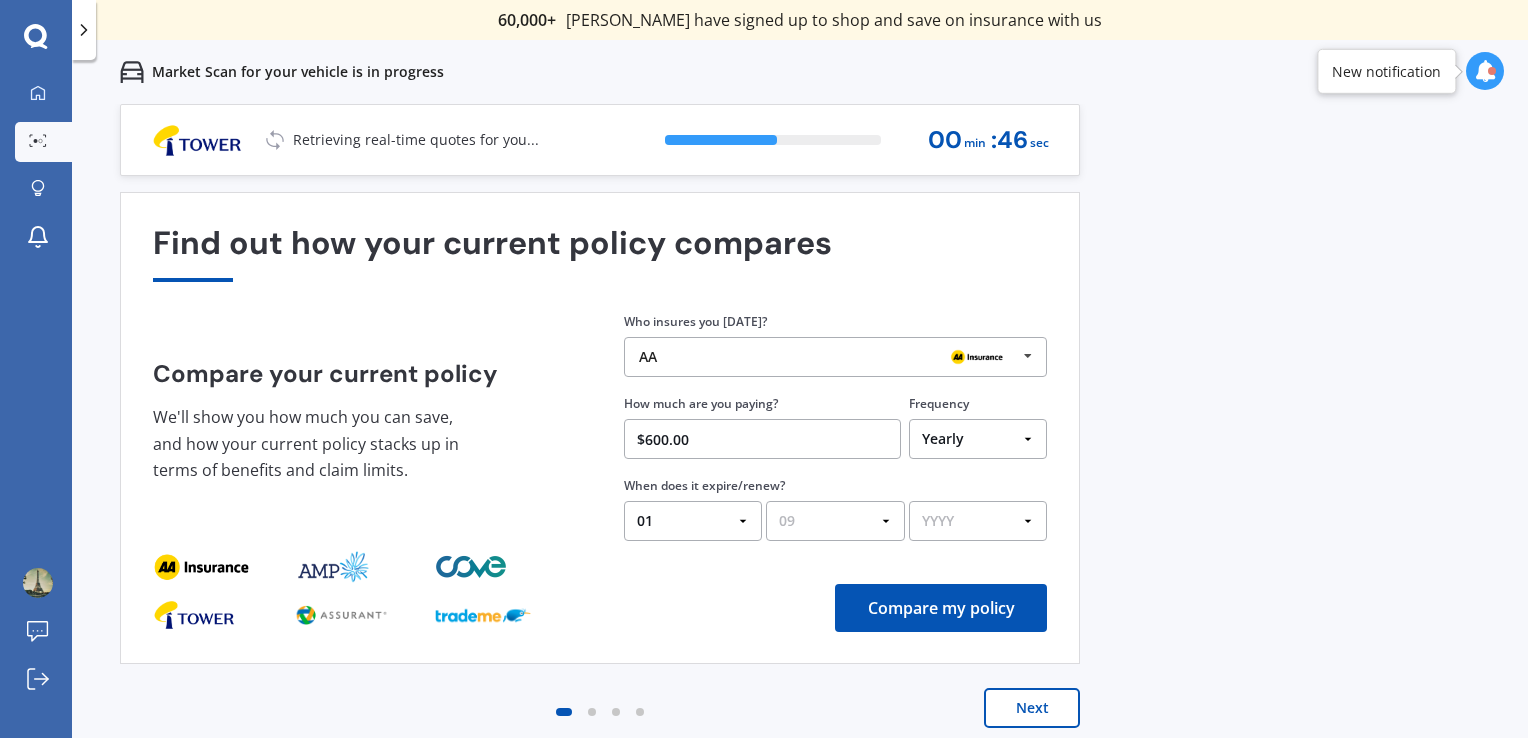 click on "MM 01 02 03 04 05 06 07 08 09 10 11 12" at bounding box center (835, 521) 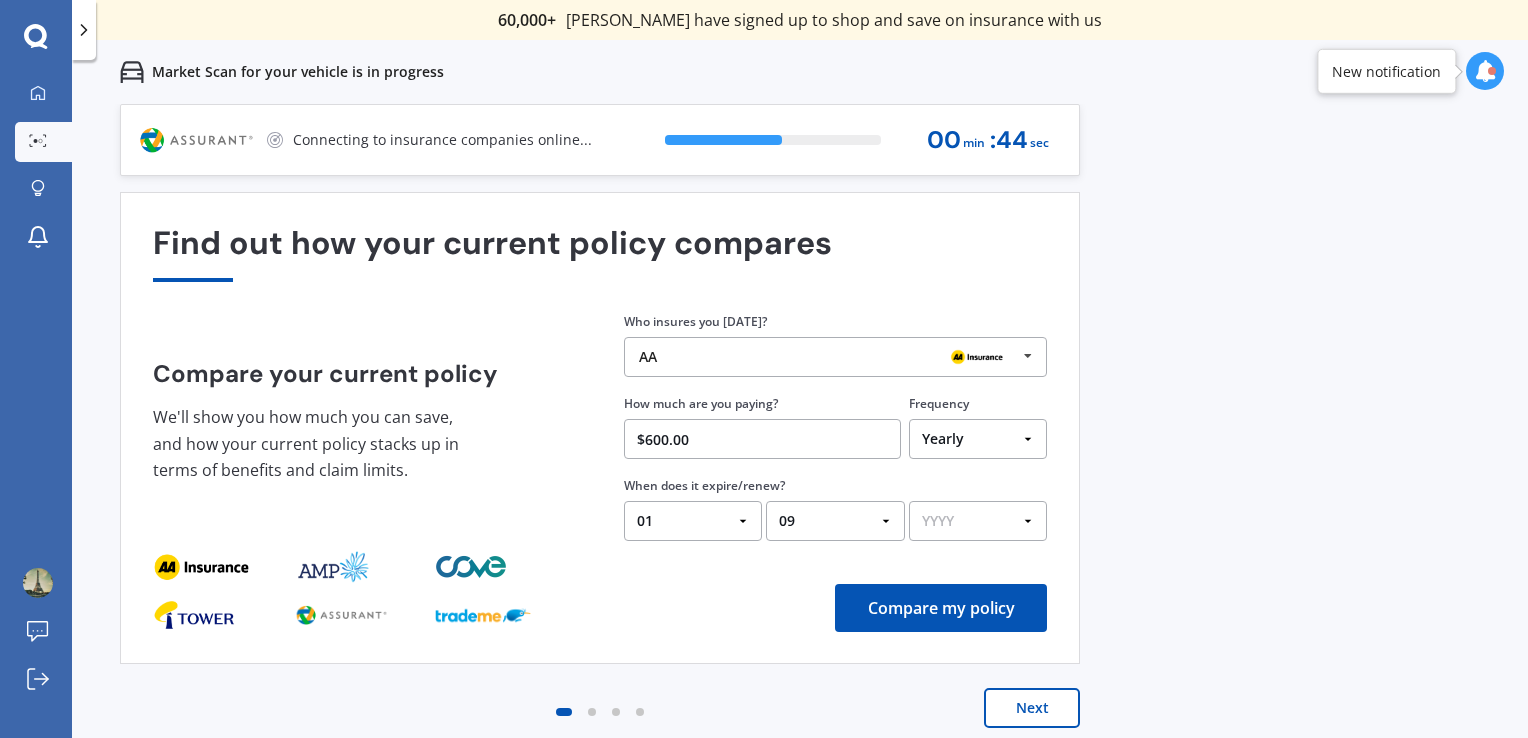 click on "YYYY 2026 2025 2024" at bounding box center [978, 521] 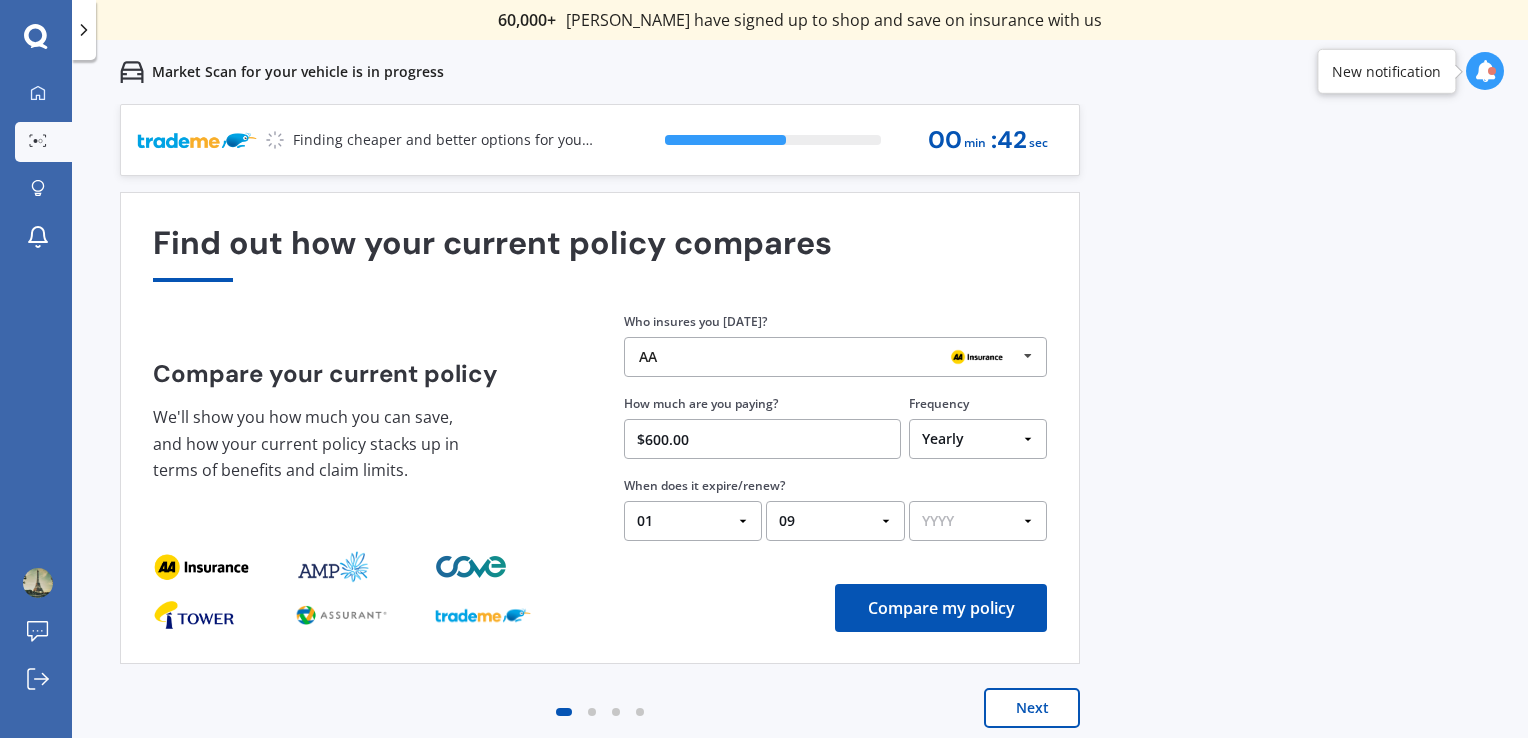 select on "2025" 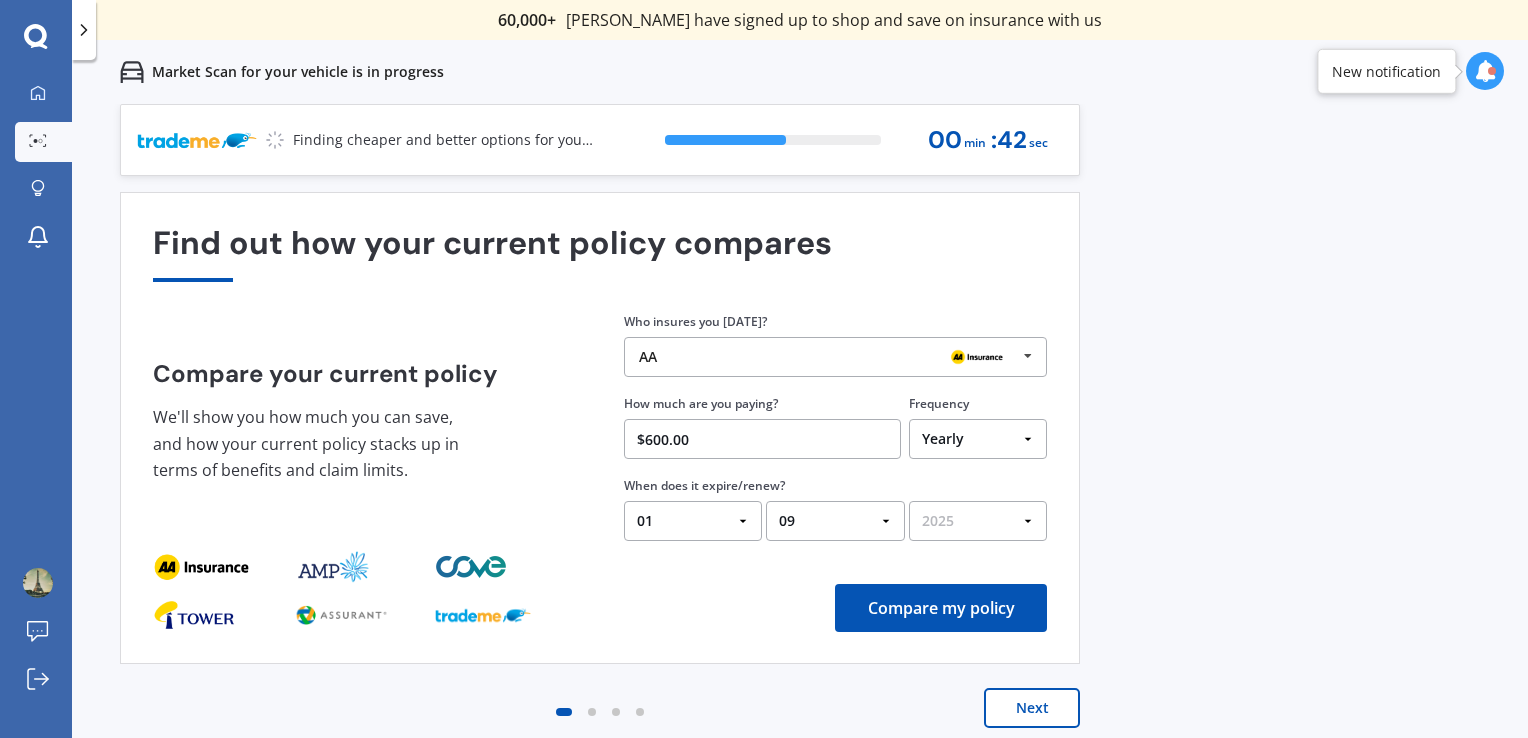 click on "YYYY 2026 2025 2024" at bounding box center (978, 521) 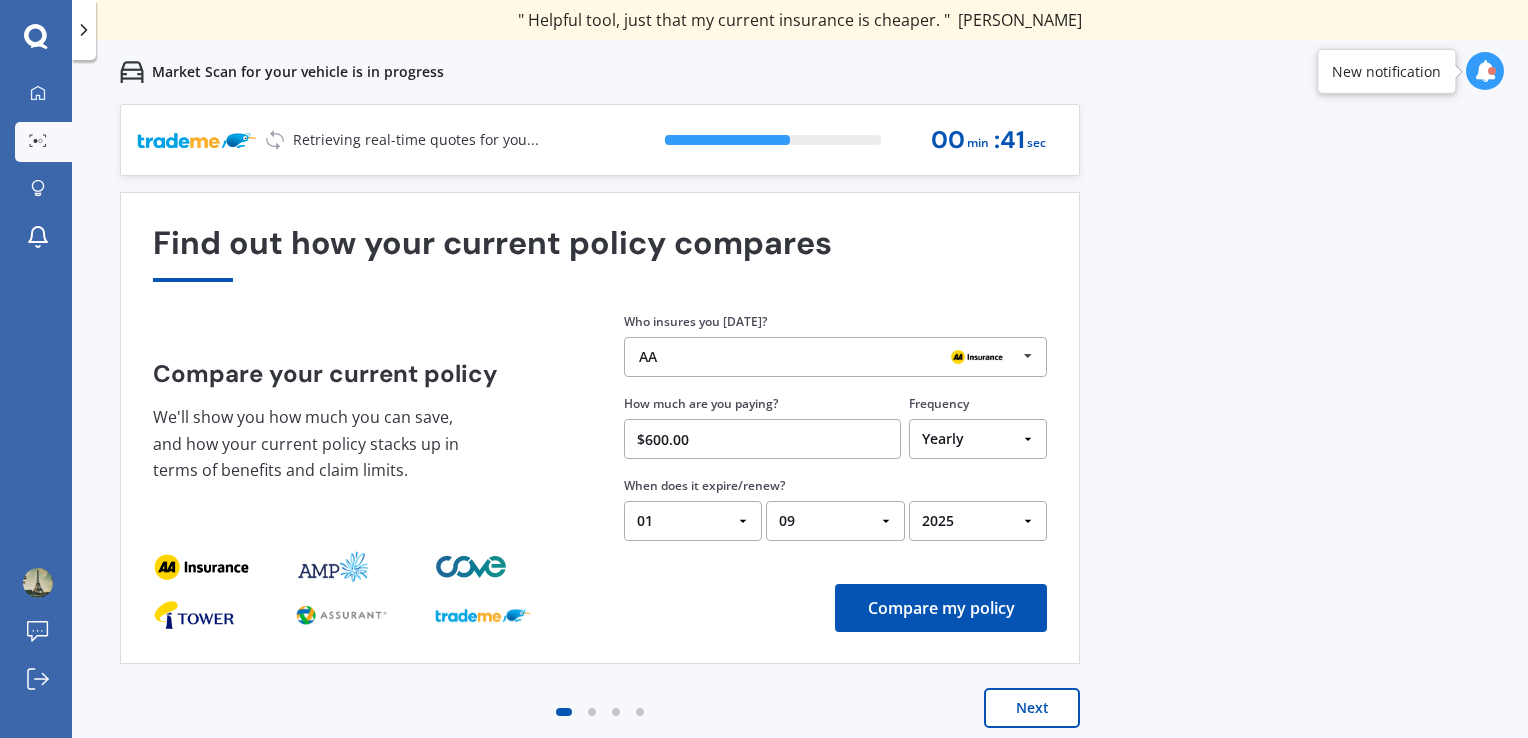 click on "Compare my policy" at bounding box center (941, 608) 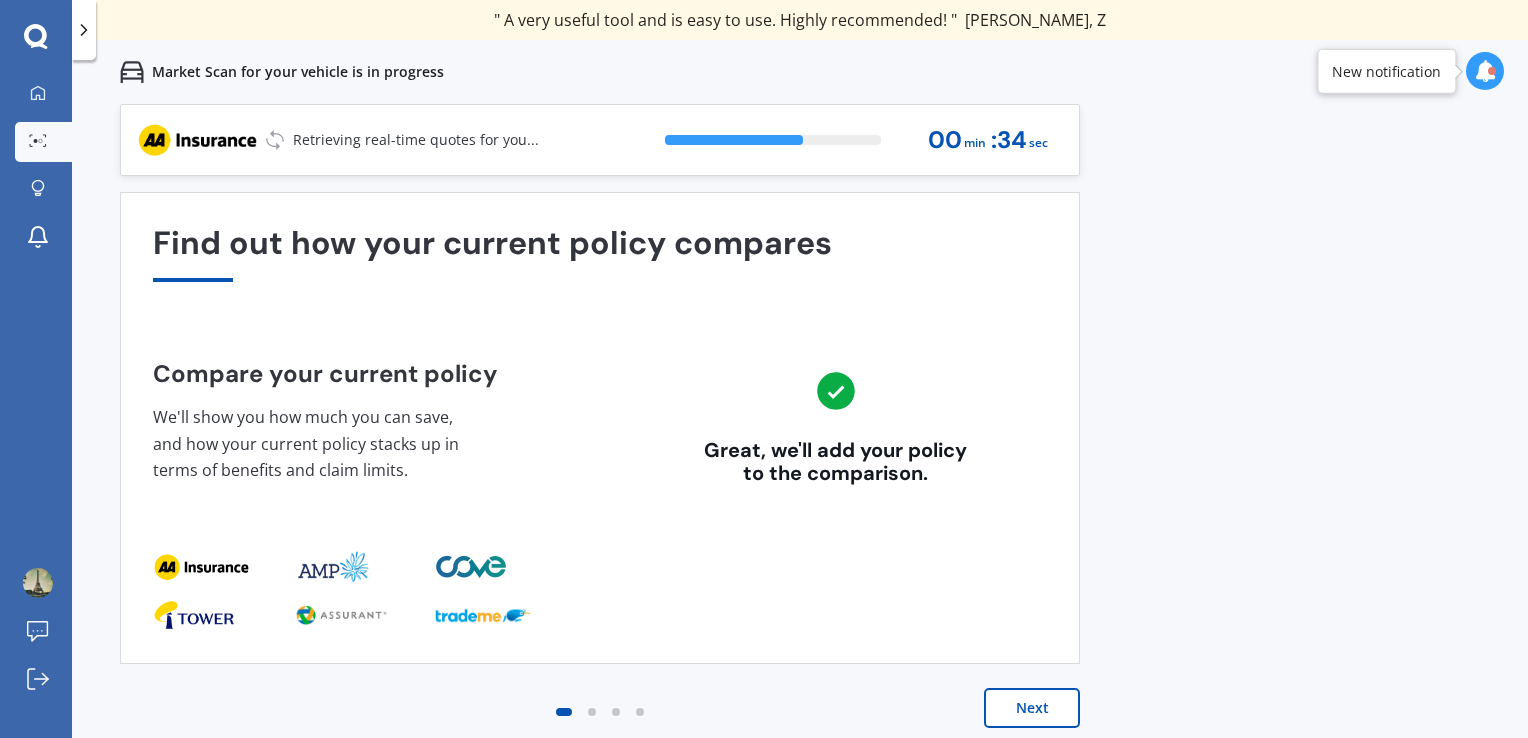 click on "Next" at bounding box center [1032, 708] 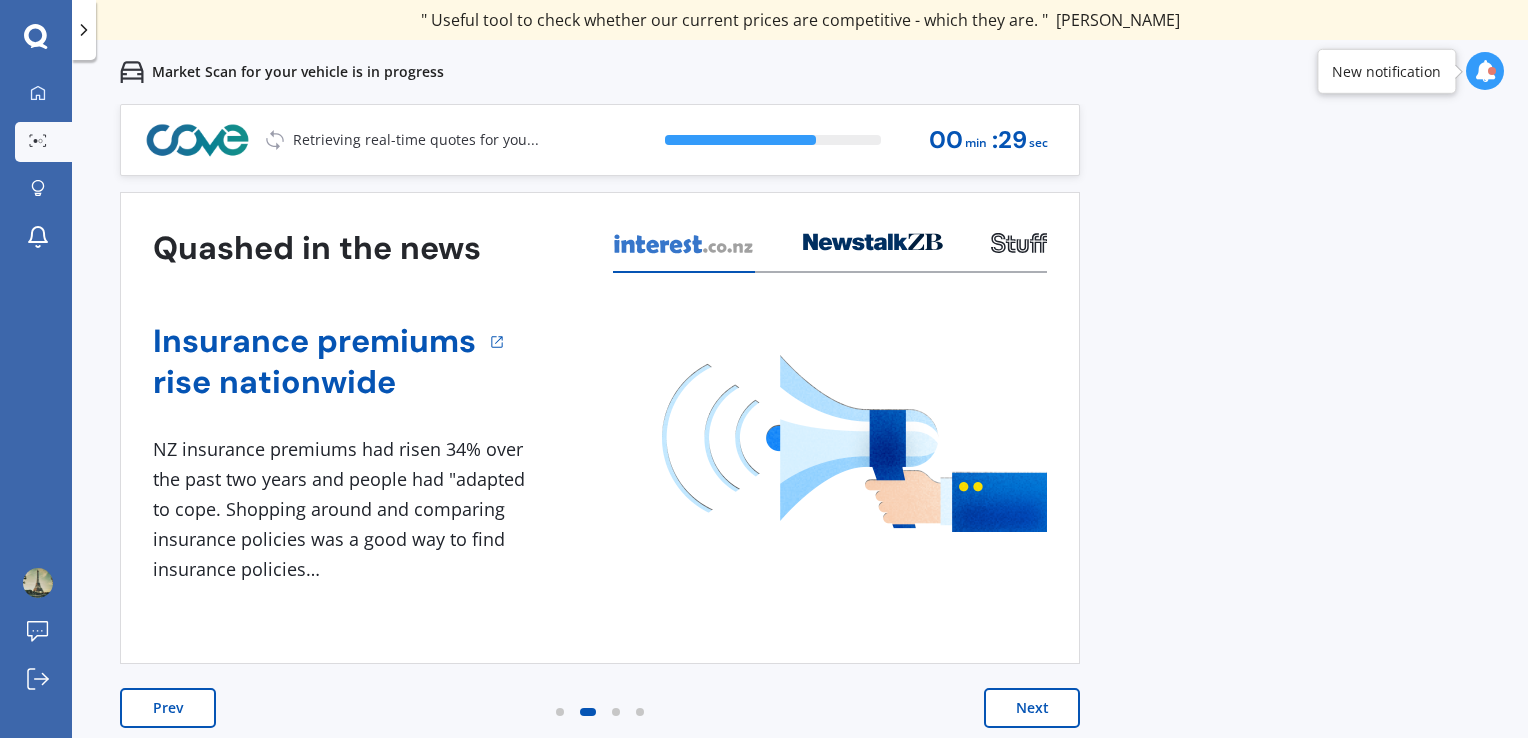 click on "Next" at bounding box center (1032, 708) 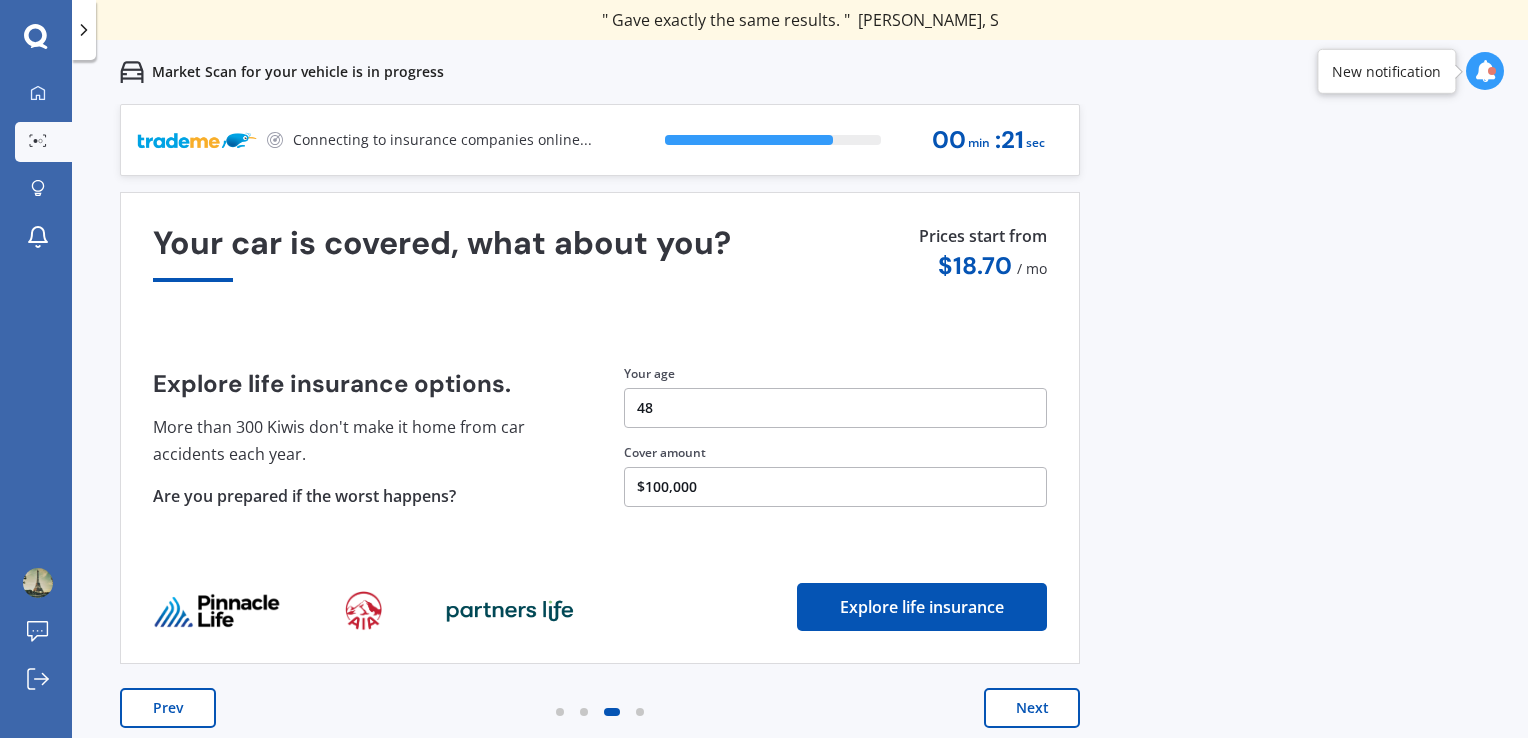 click on "Next" at bounding box center [1032, 708] 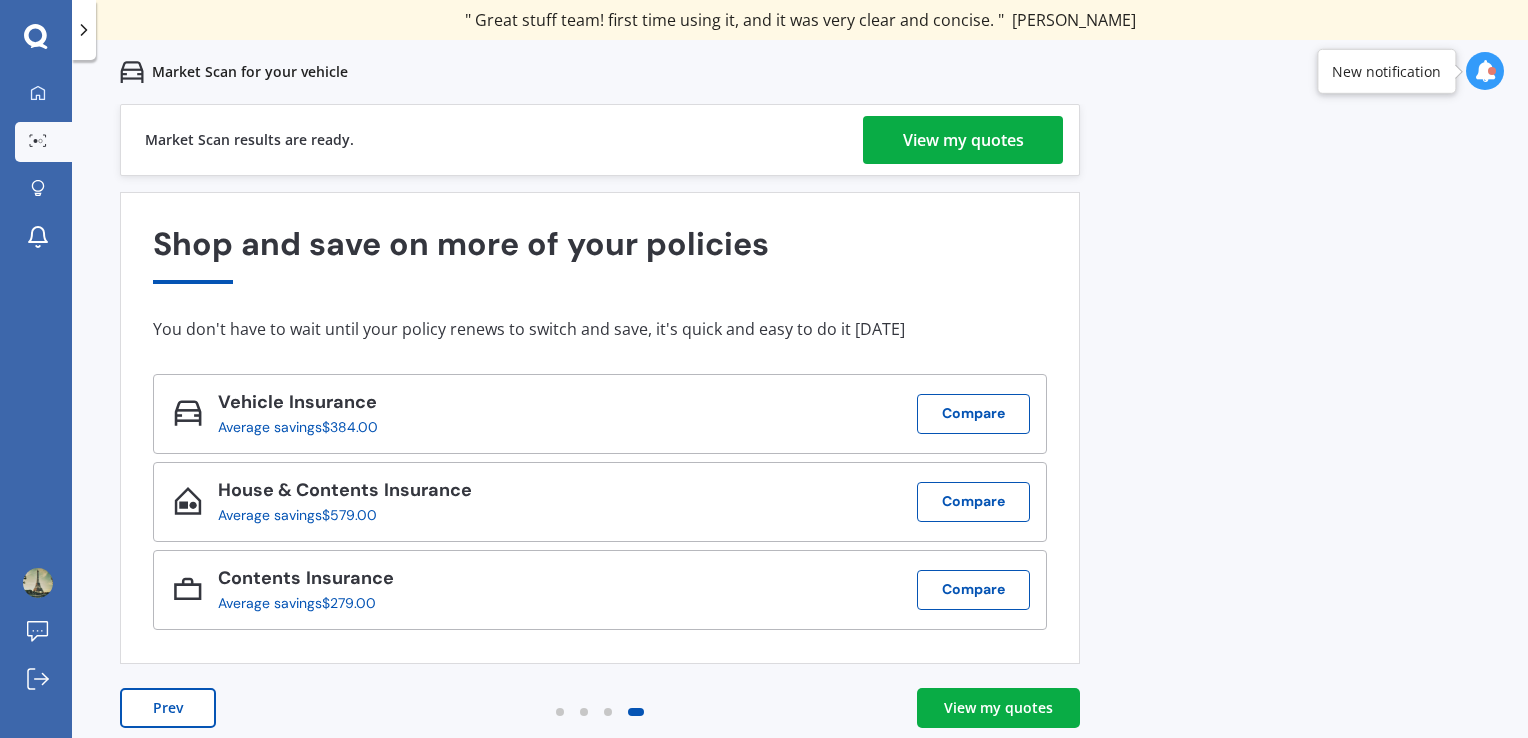 click on "View my quotes" at bounding box center (998, 708) 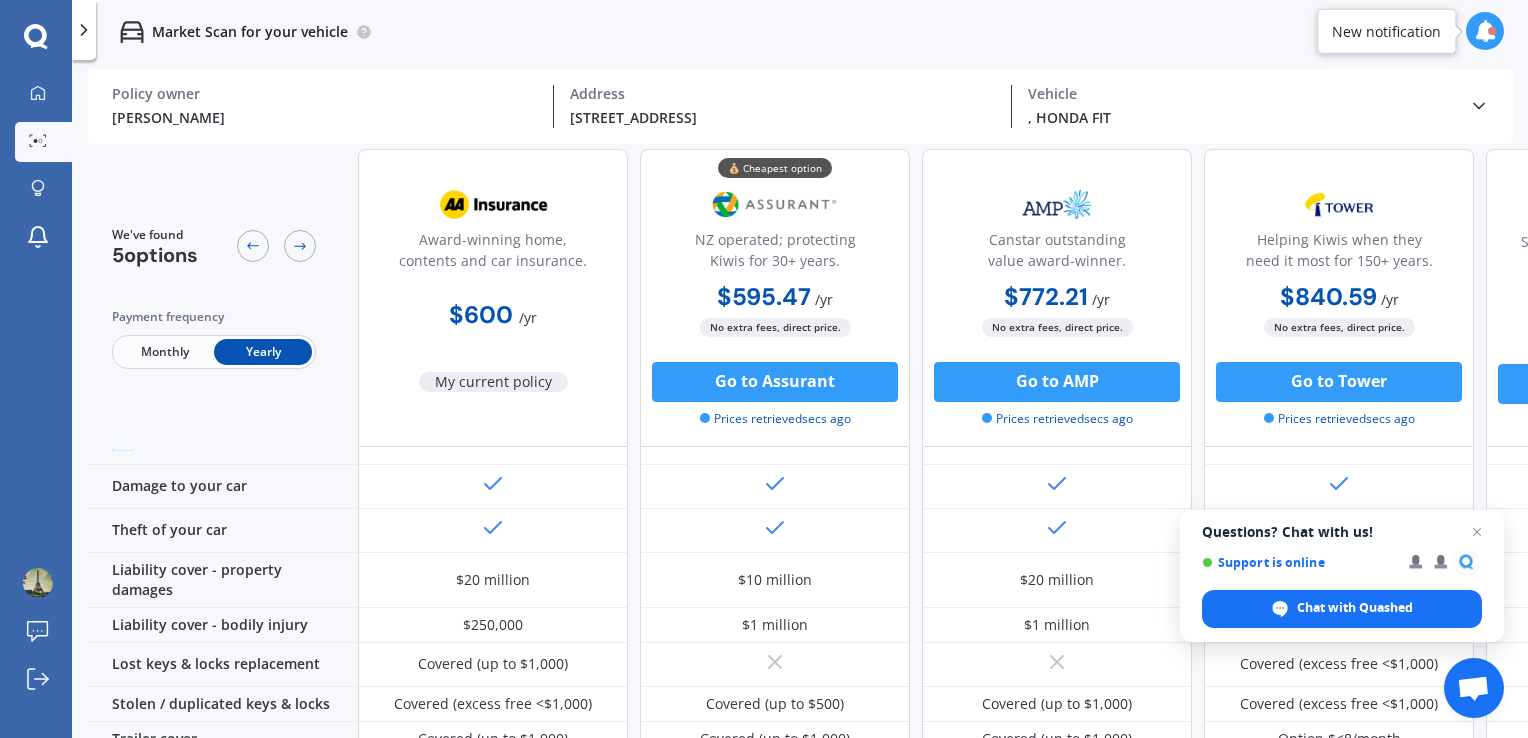 scroll, scrollTop: 119, scrollLeft: 0, axis: vertical 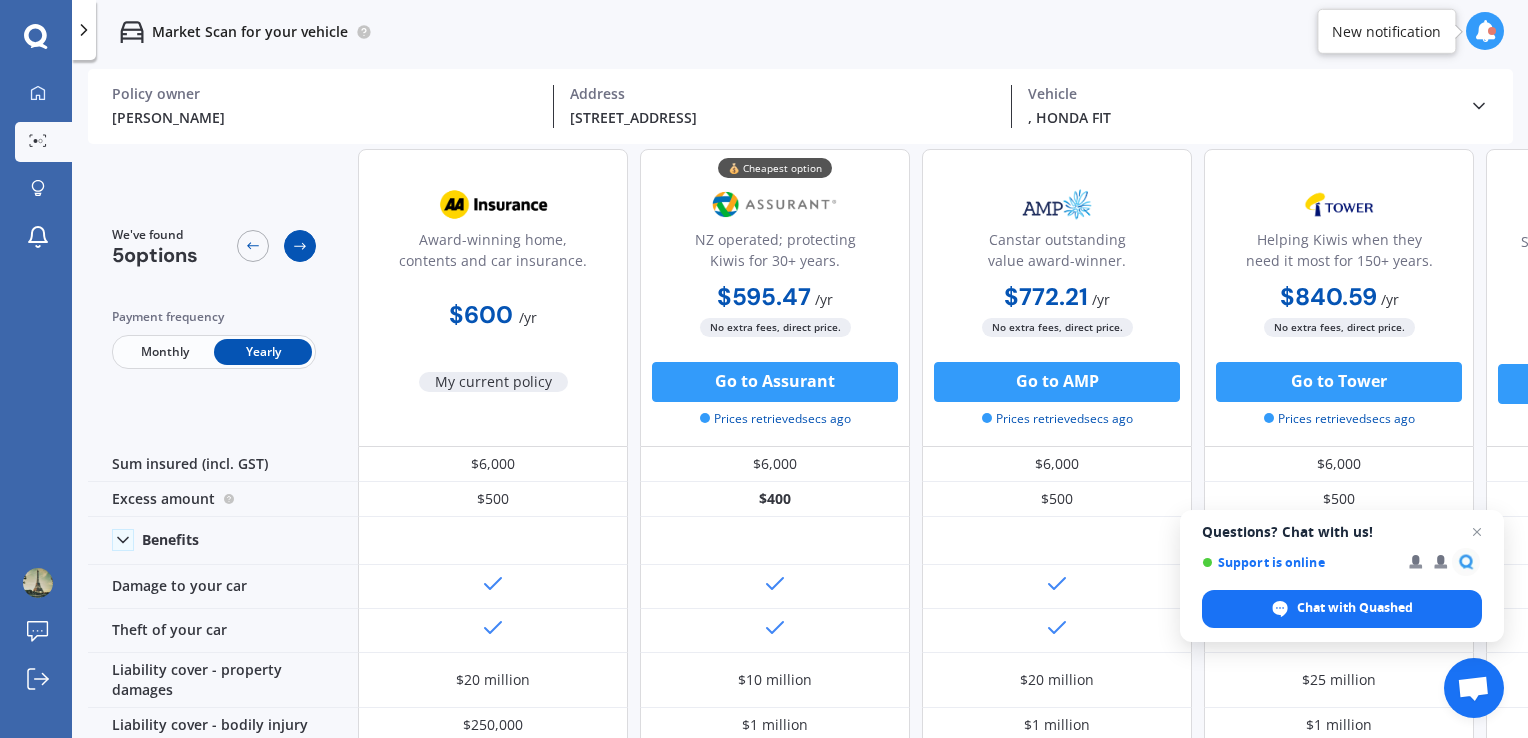 click at bounding box center (300, 246) 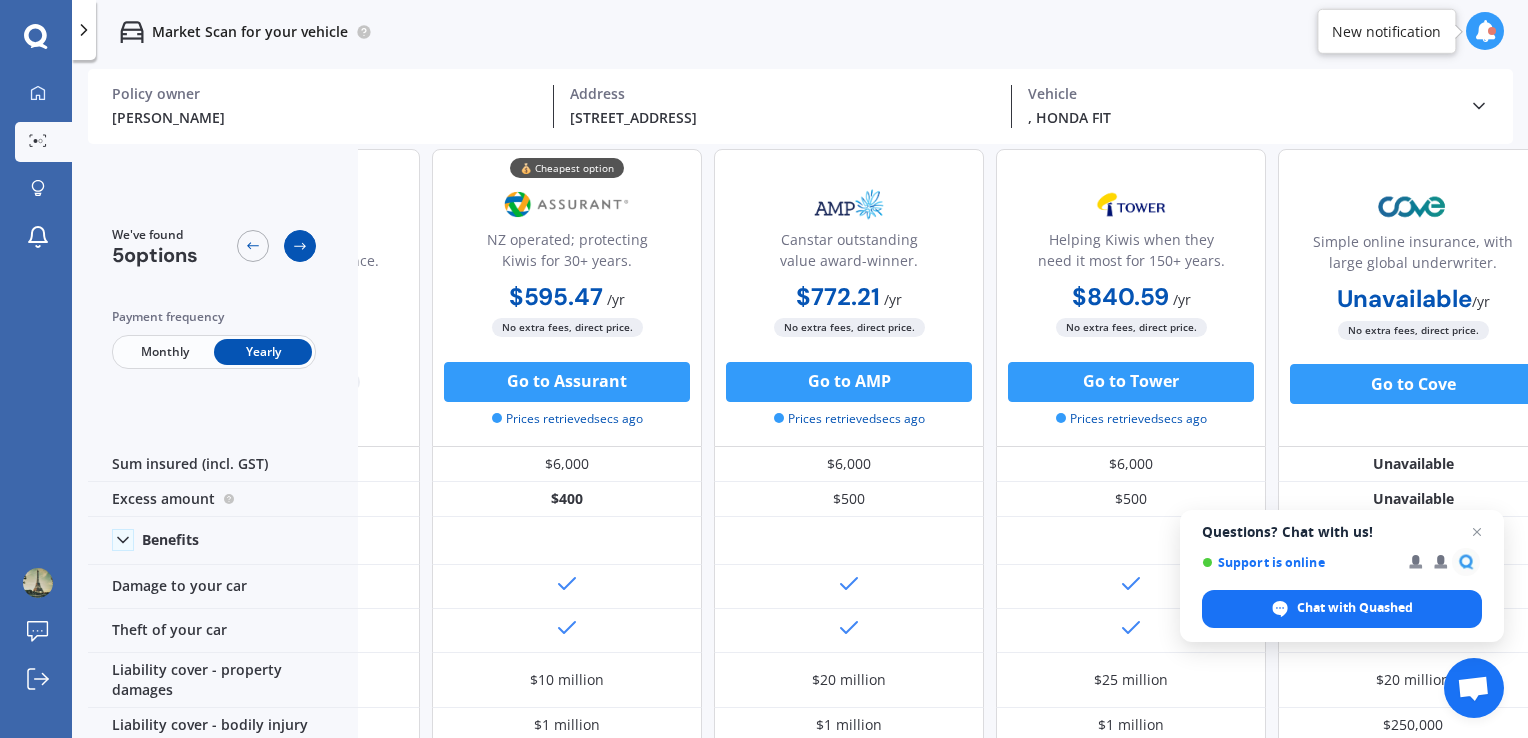 scroll, scrollTop: 16, scrollLeft: 237, axis: both 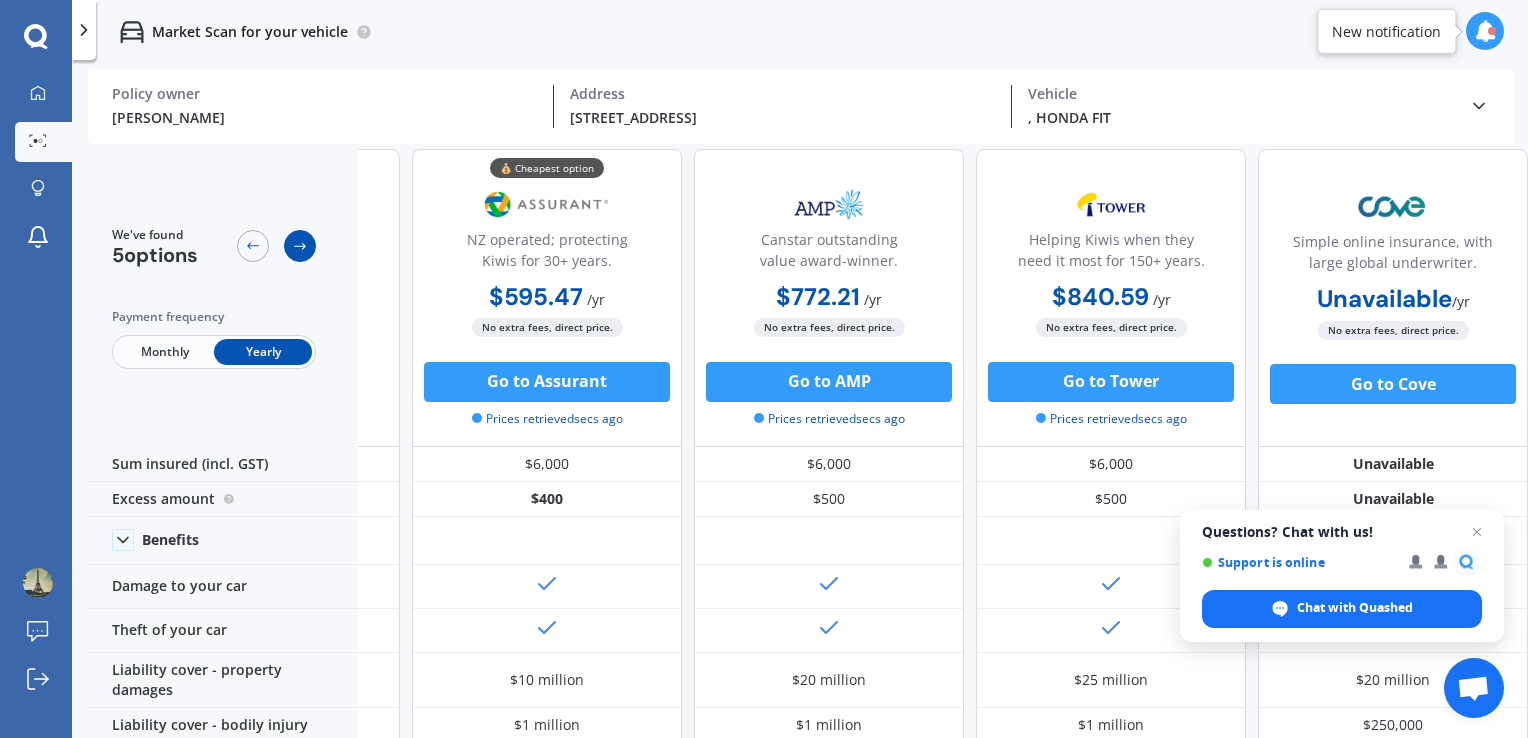 click at bounding box center [300, 246] 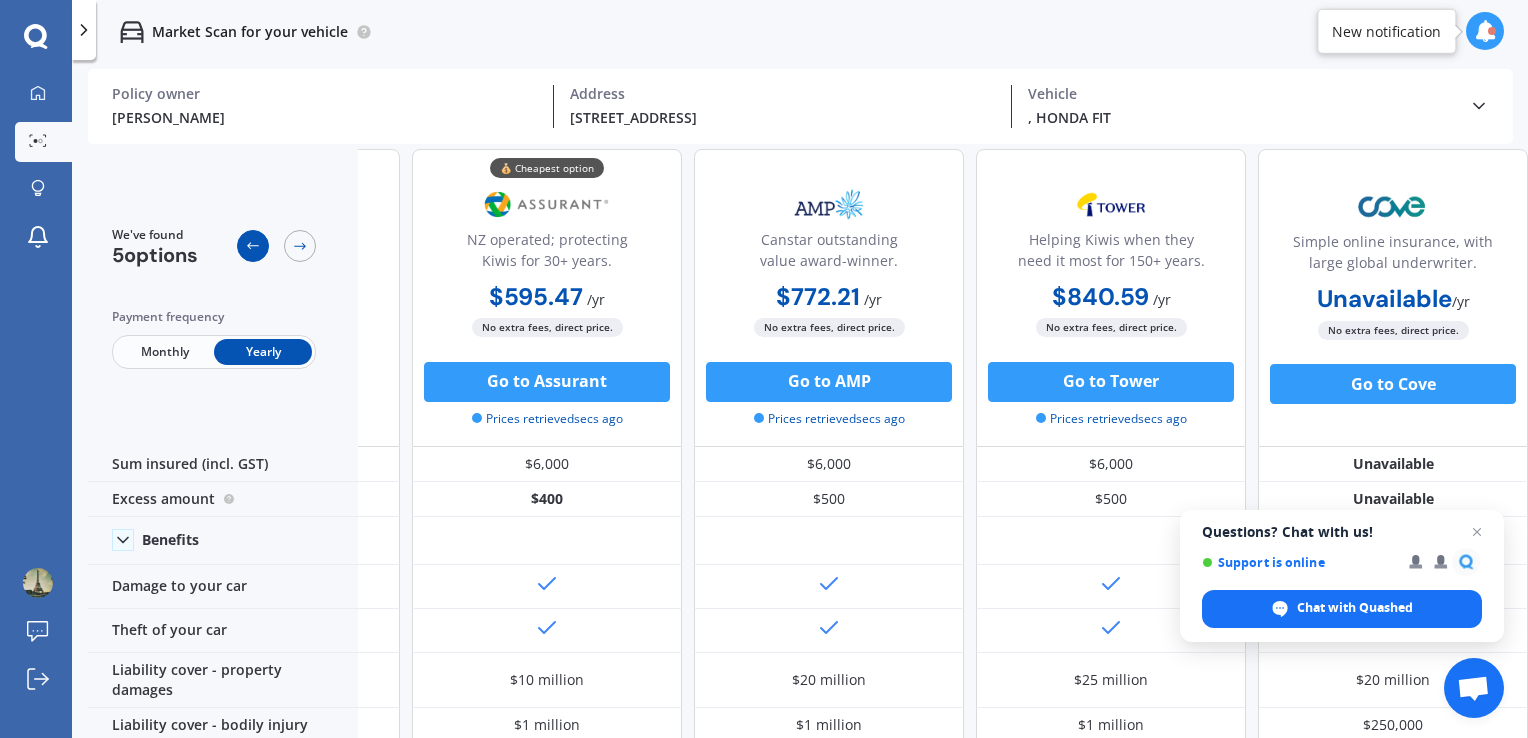 click 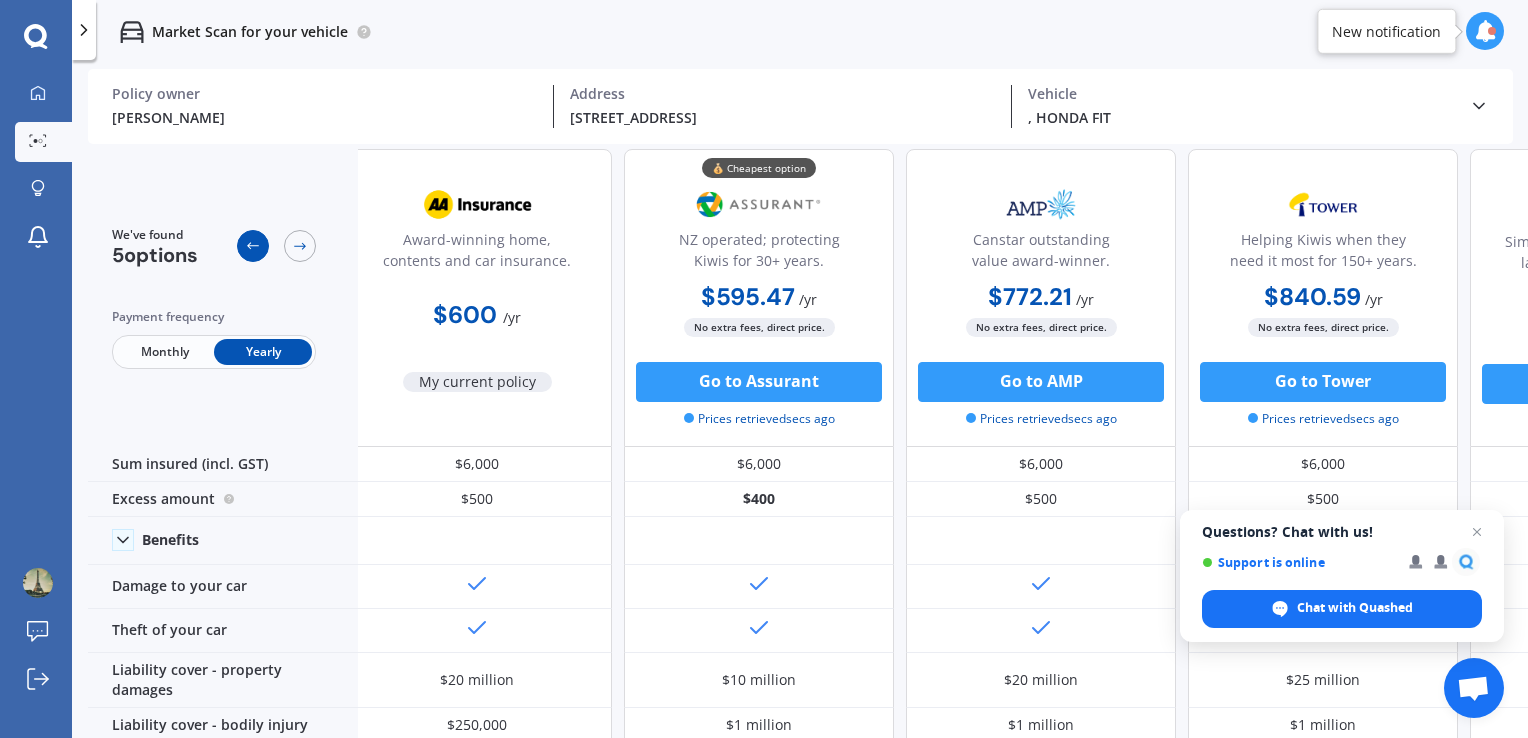 scroll, scrollTop: 16, scrollLeft: 0, axis: vertical 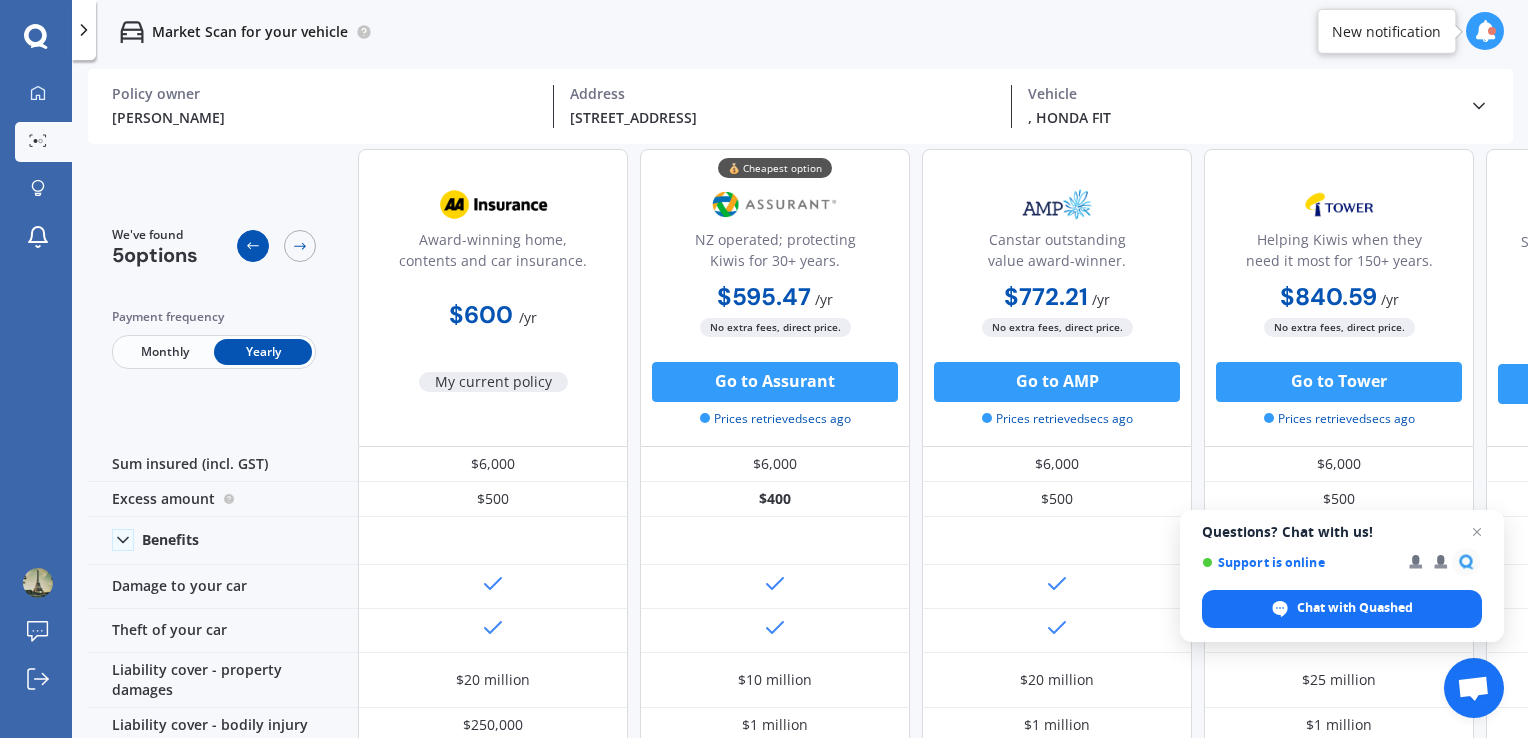 click 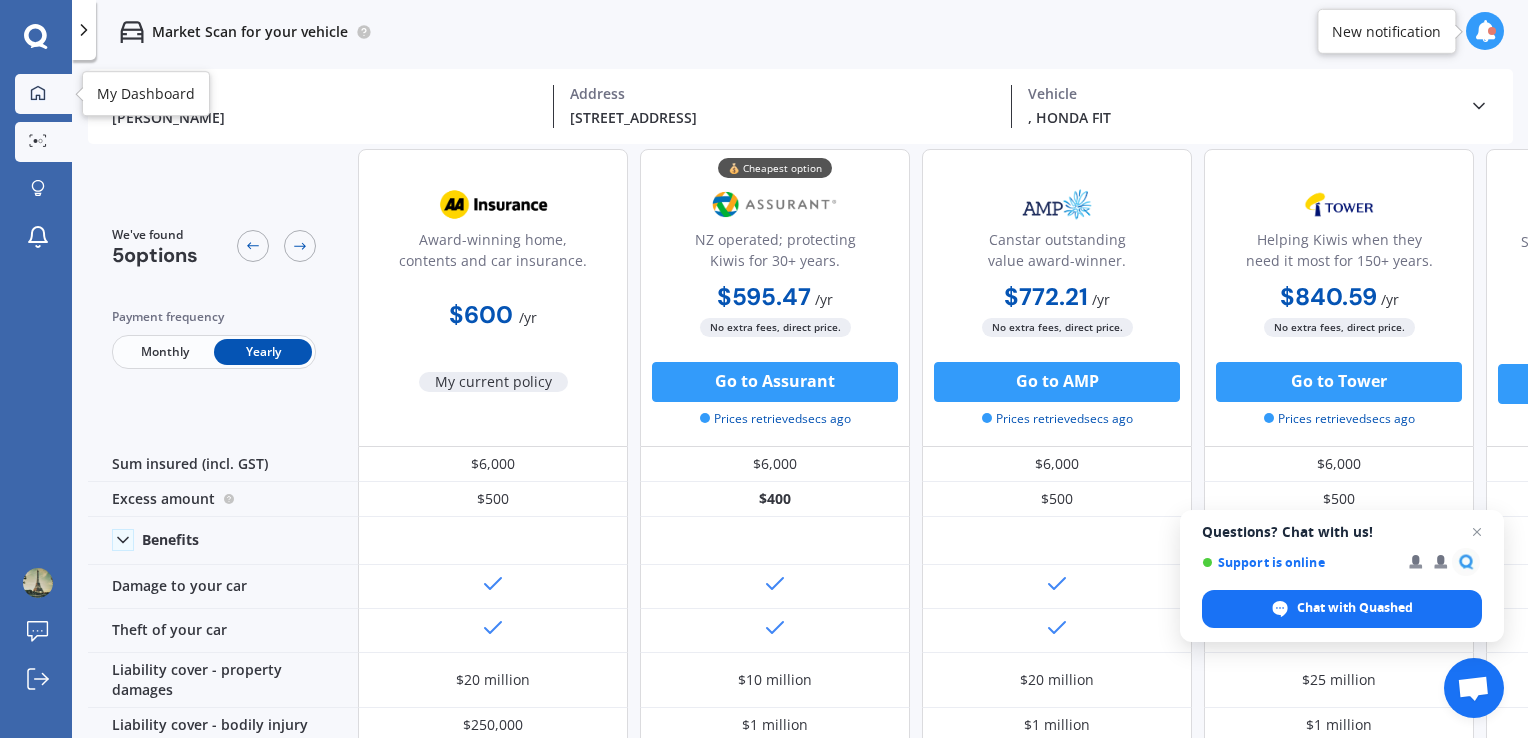 click 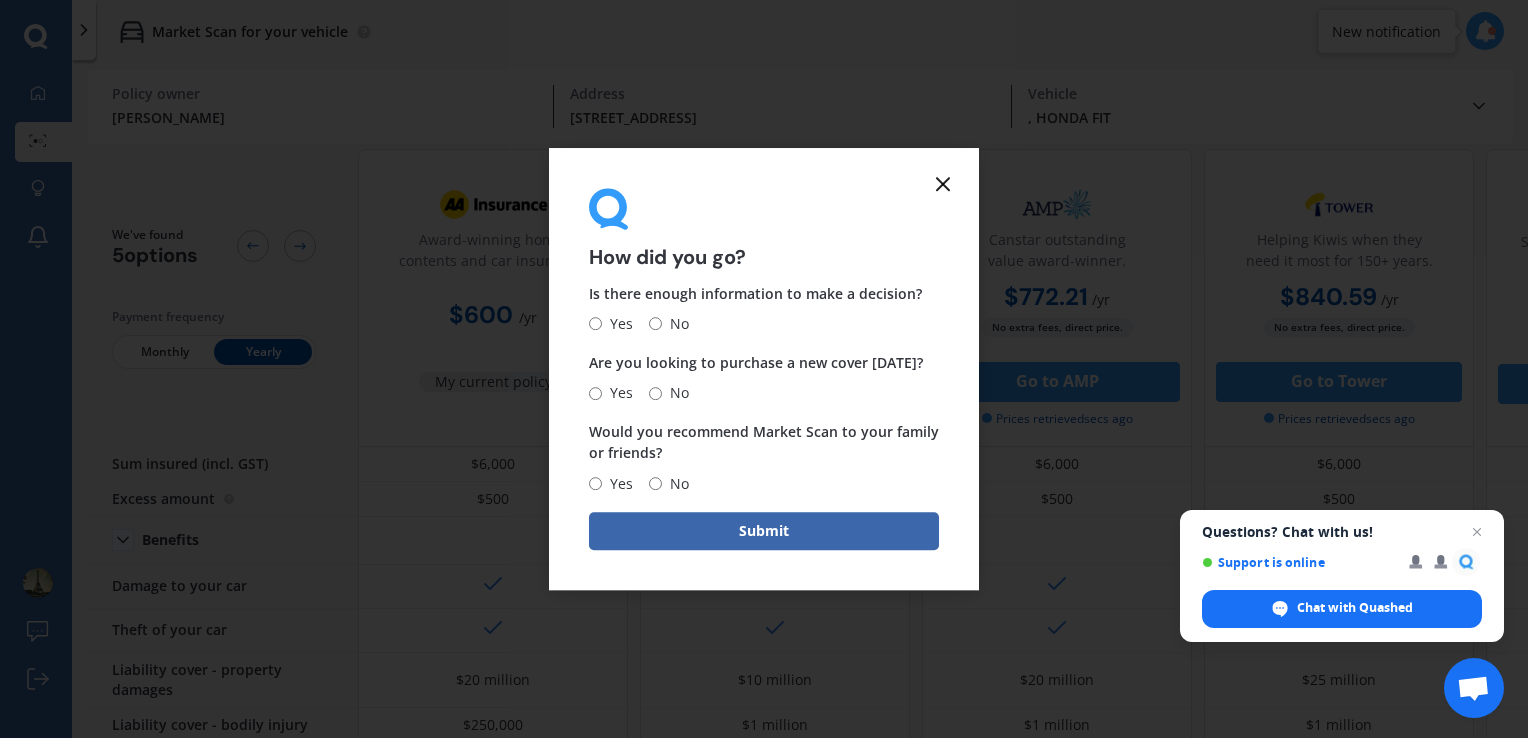click 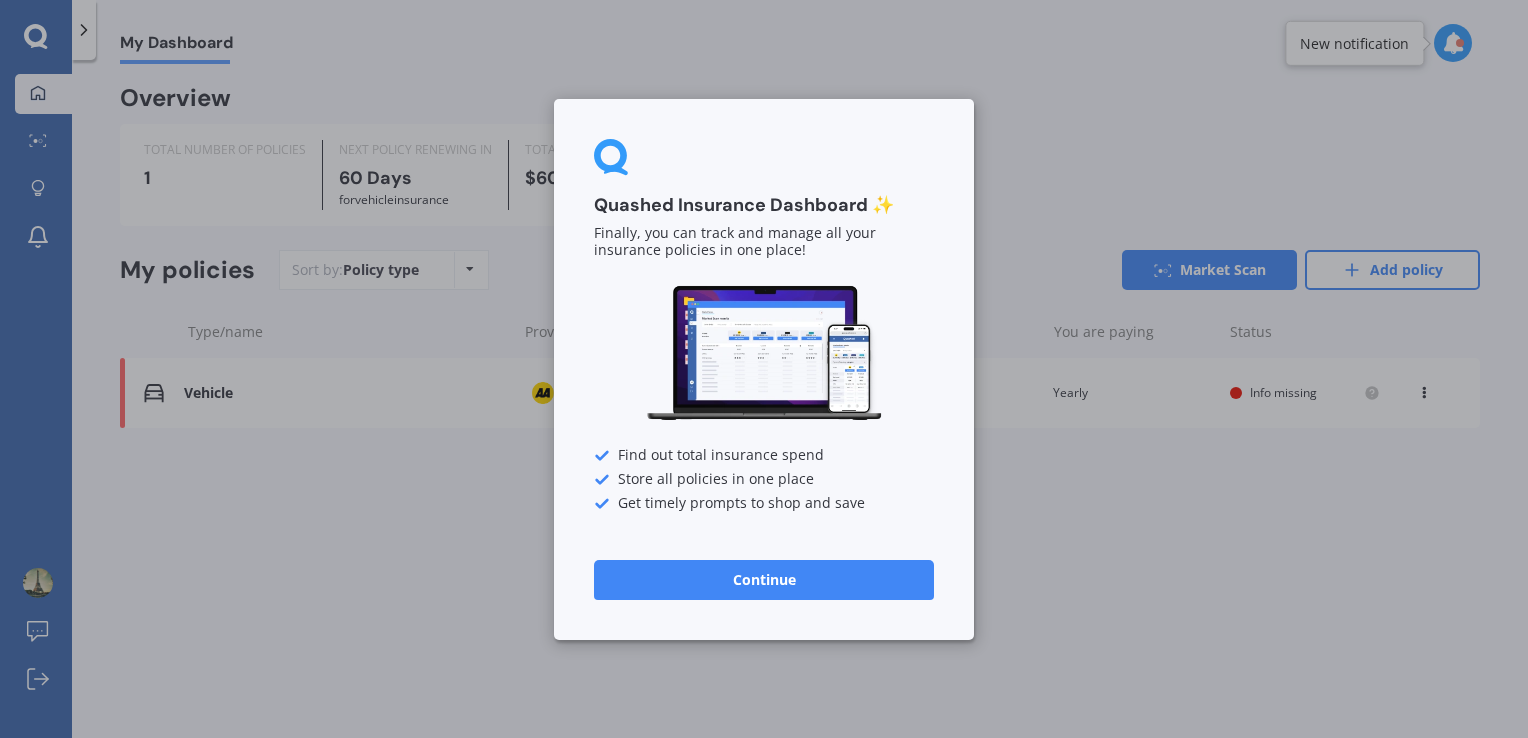 click on "Continue" at bounding box center [764, 579] 